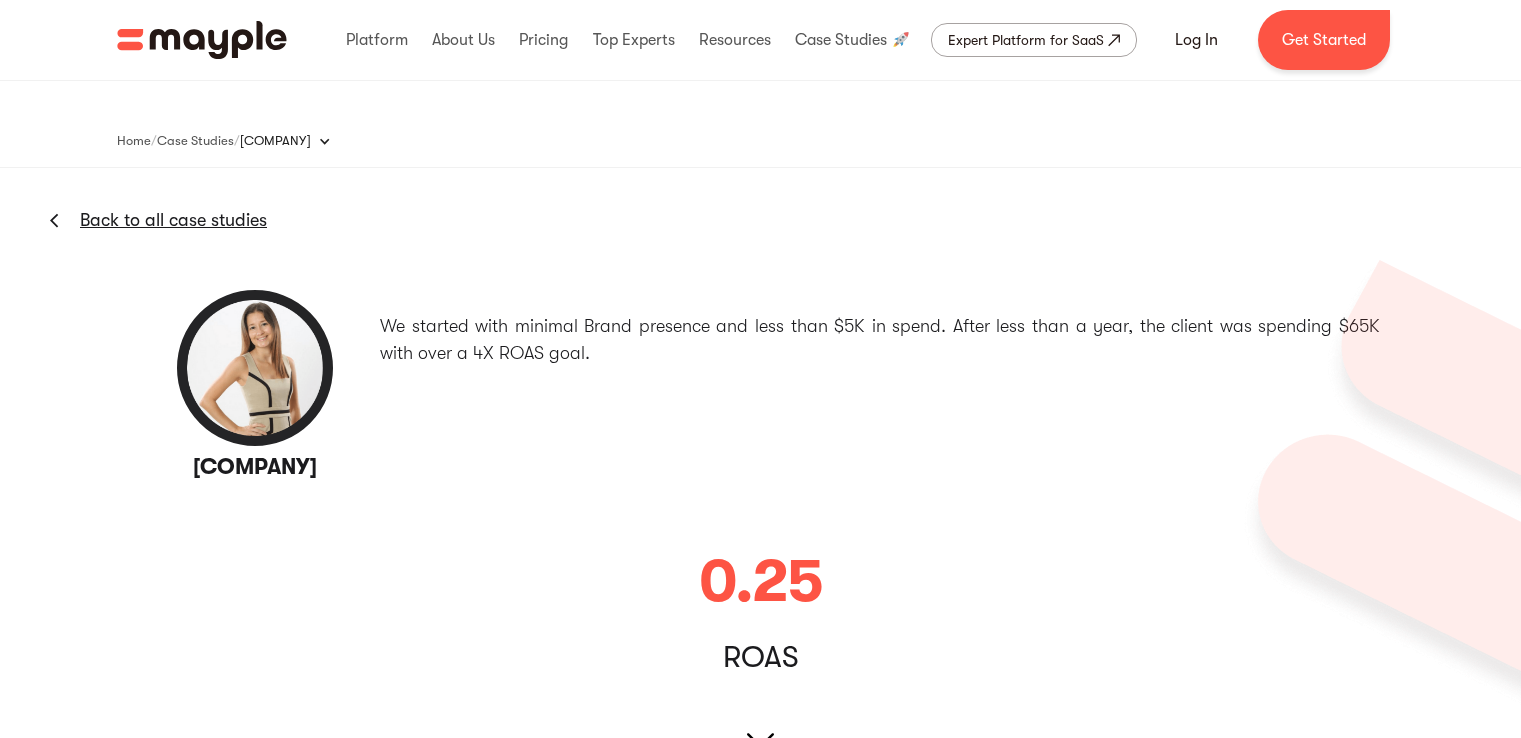 scroll, scrollTop: 0, scrollLeft: 0, axis: both 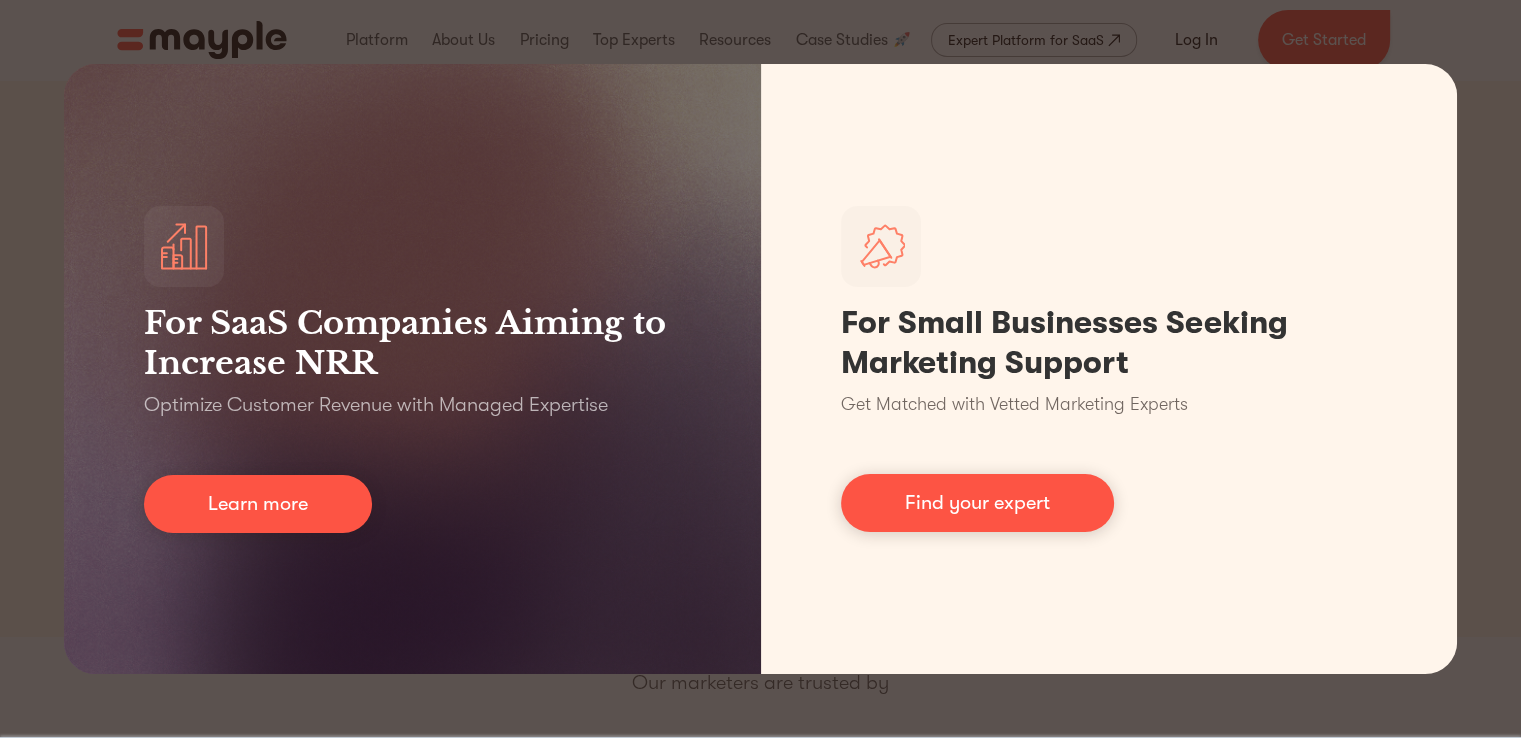 click on "For SaaS Companies Aiming to Increase NRR Optimize Customer Revenue with Managed Expertise Learn more For Small Businesses Seeking Marketing Support Get Matched with Vetted Marketing Experts Find your expert" at bounding box center (760, 369) 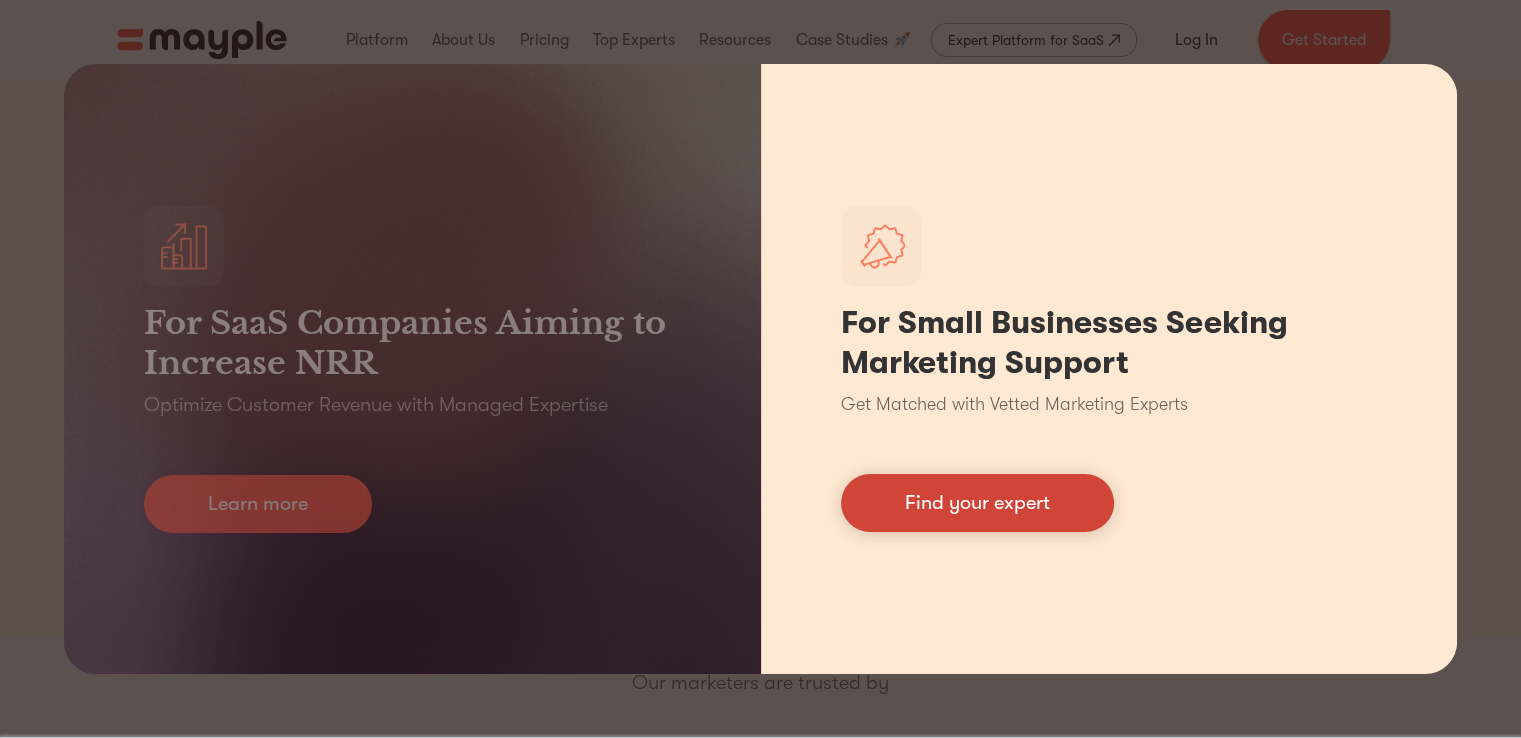 click on "Find your expert" at bounding box center [977, 503] 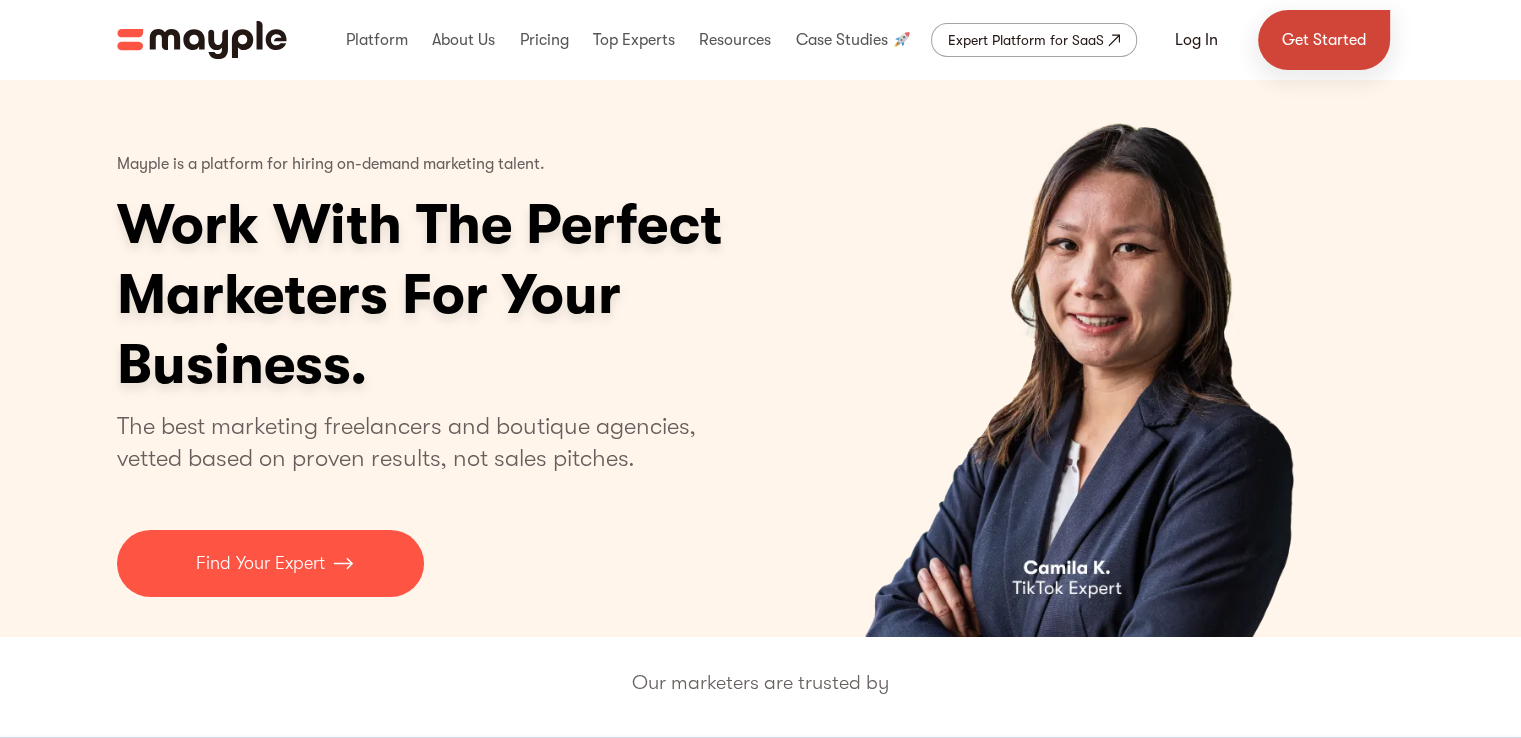 click on "Get Started" at bounding box center (1324, 40) 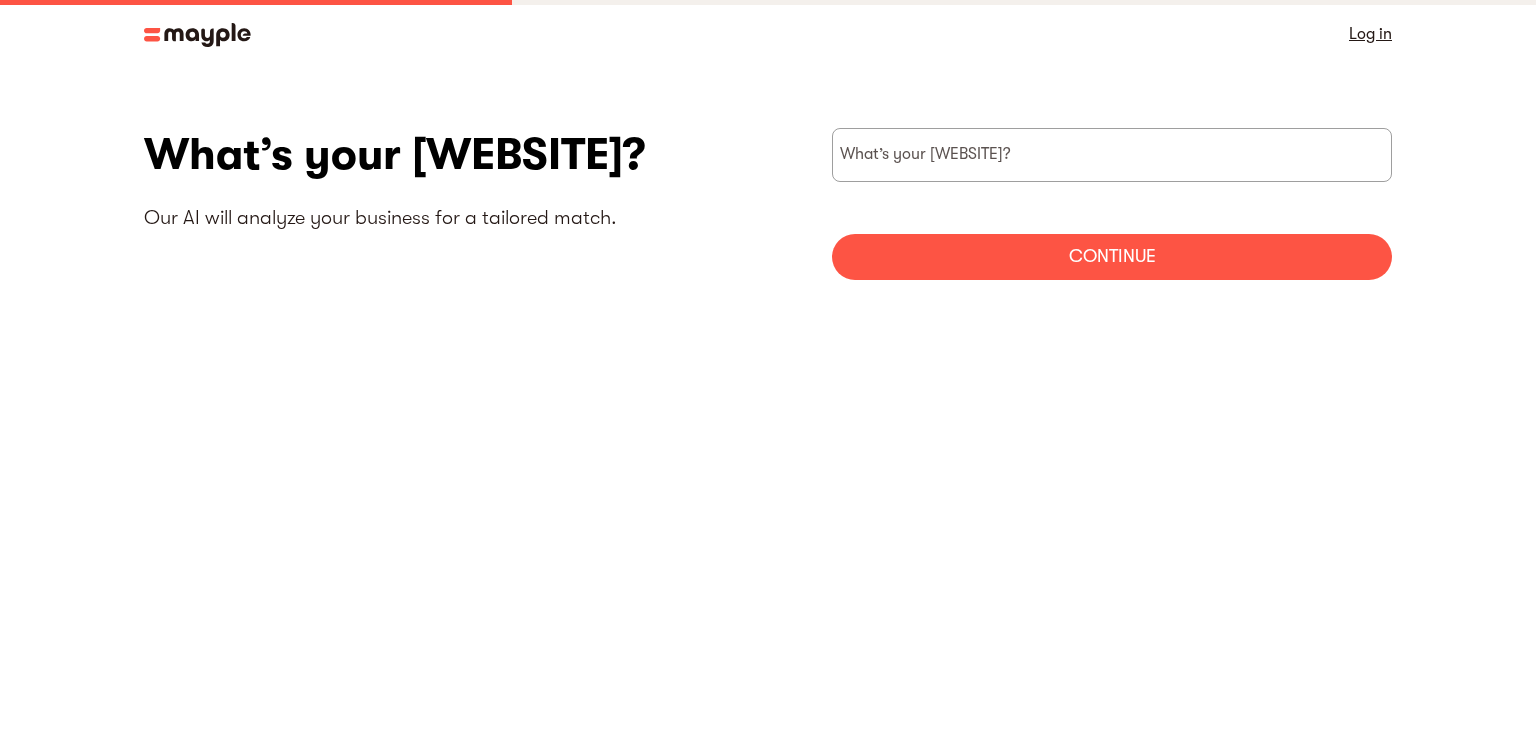 scroll, scrollTop: 0, scrollLeft: 0, axis: both 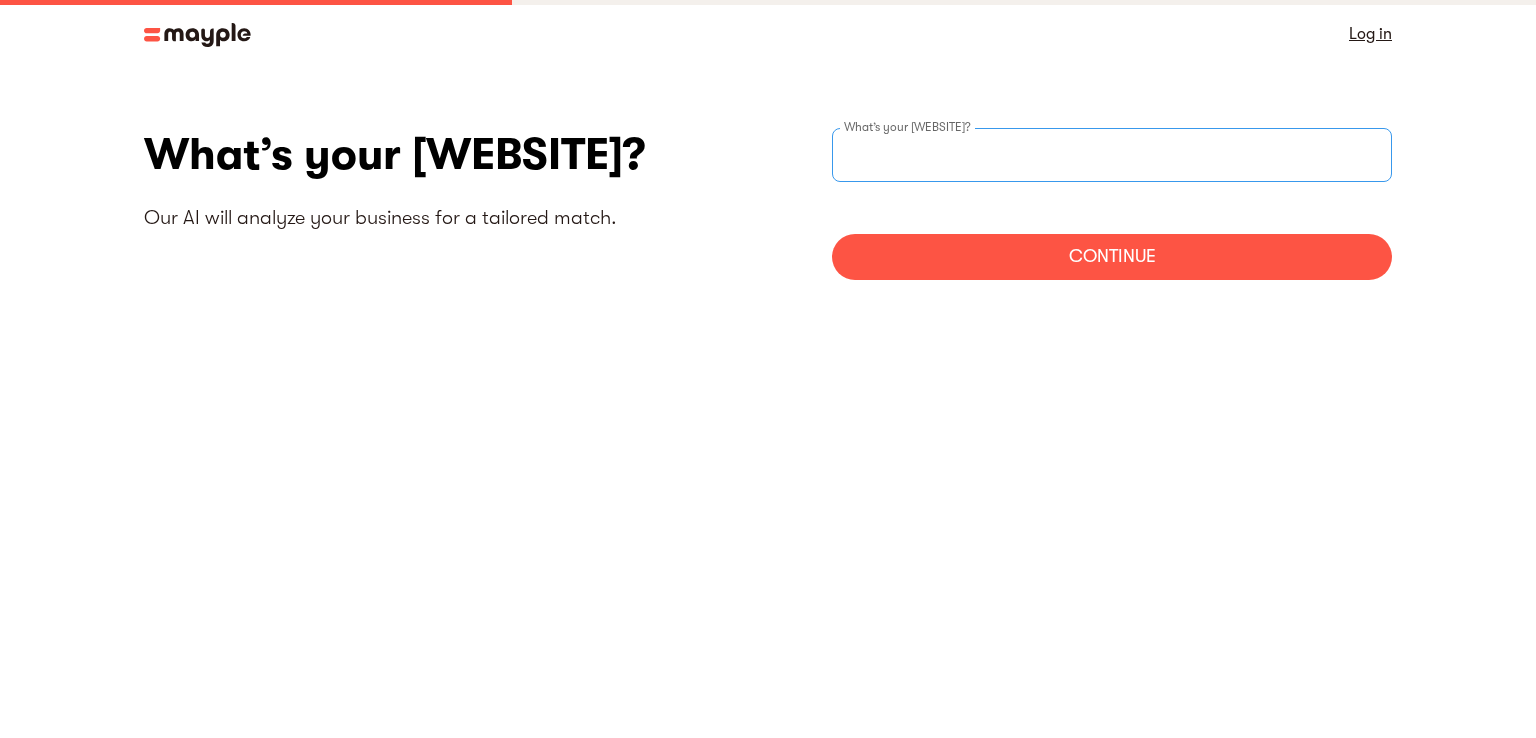 click at bounding box center (1112, 155) 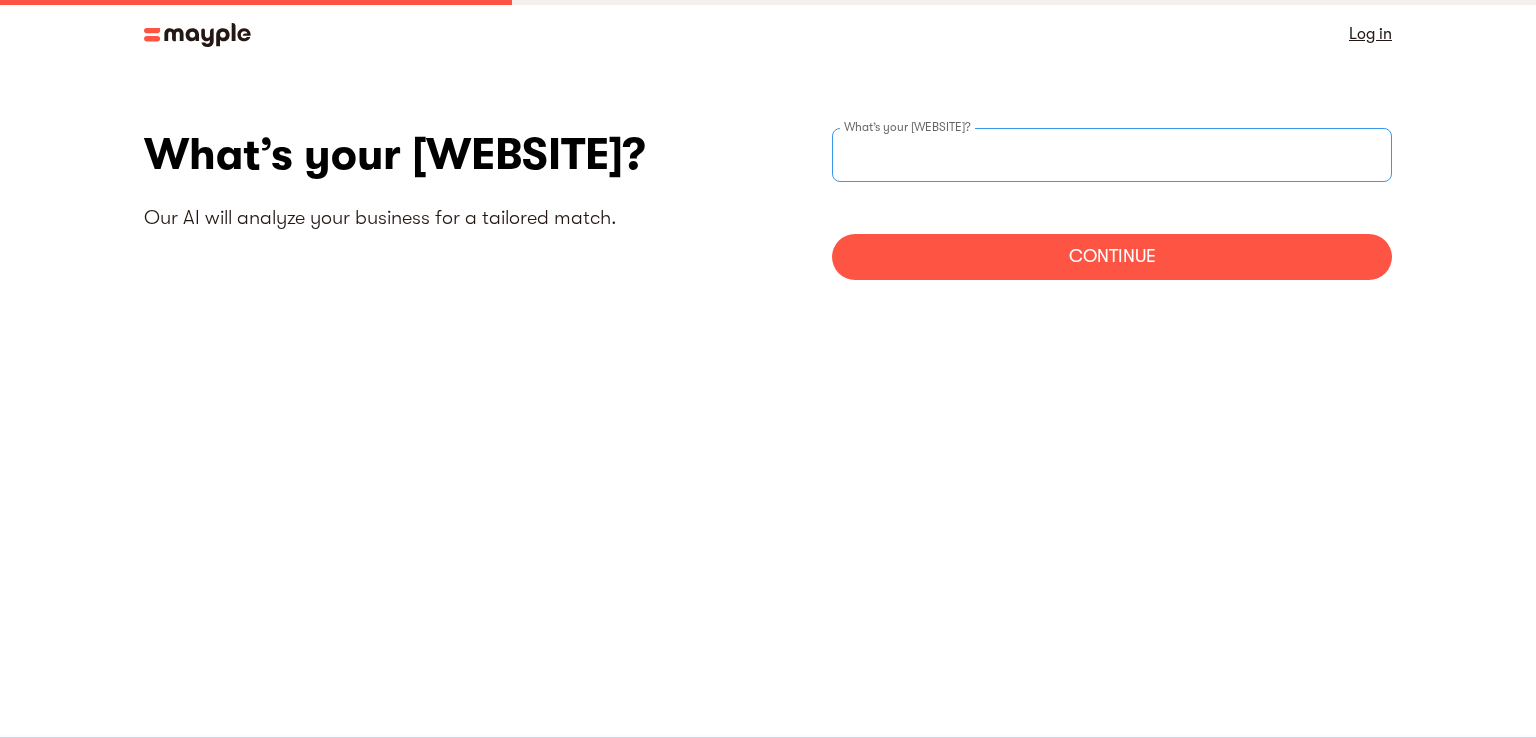 paste on "https://eleatherhub.com/" 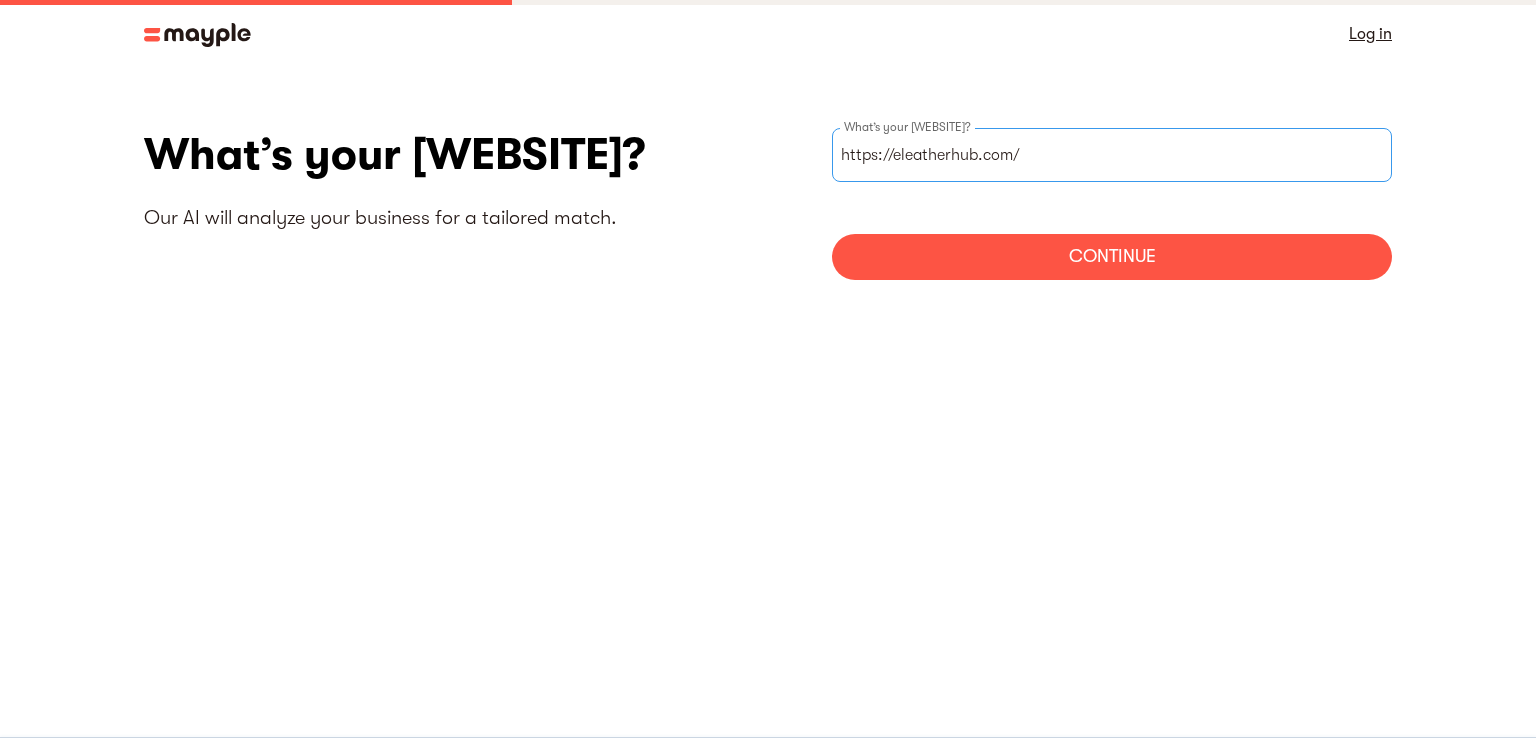 type on "https://eleatherhub.com/" 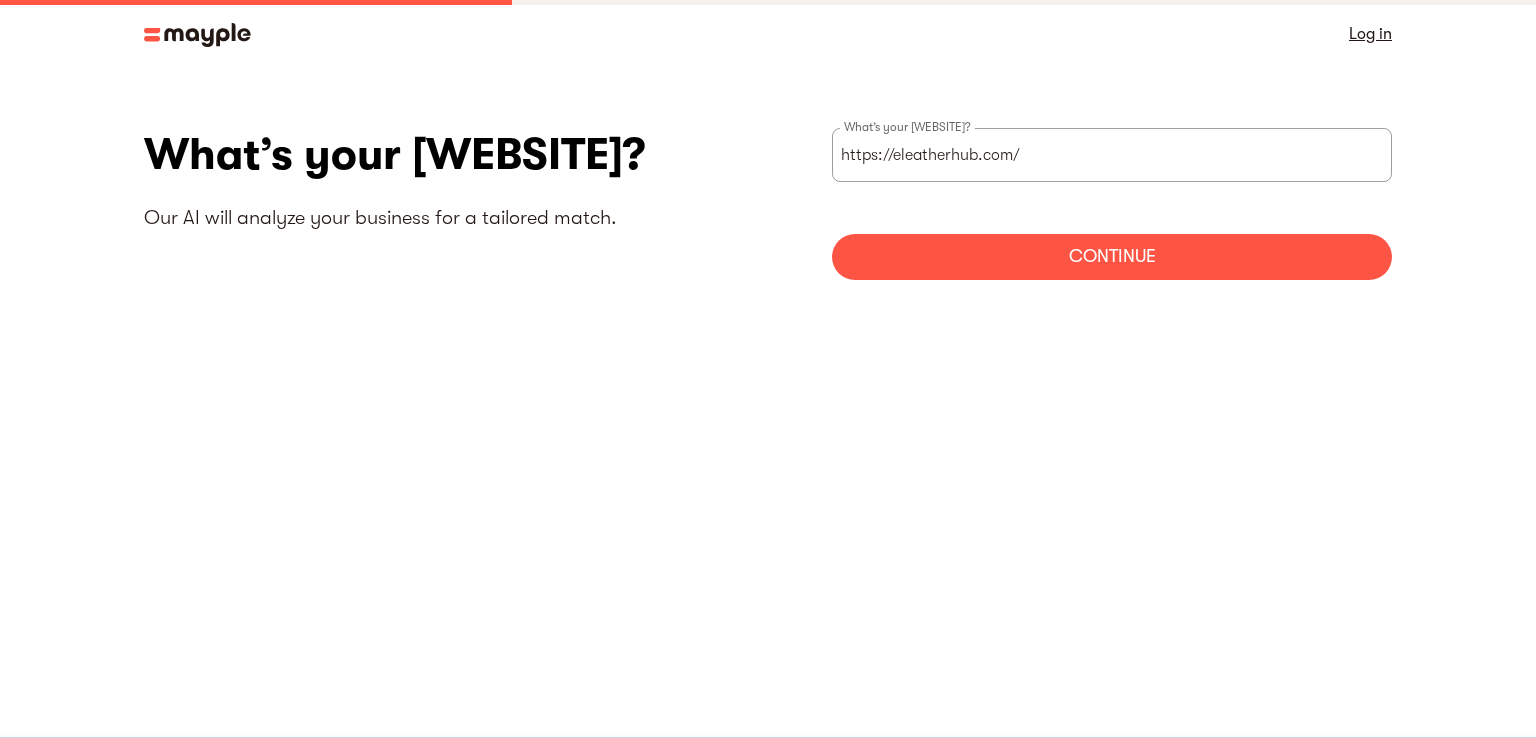 click on "Continue" at bounding box center (1112, 257) 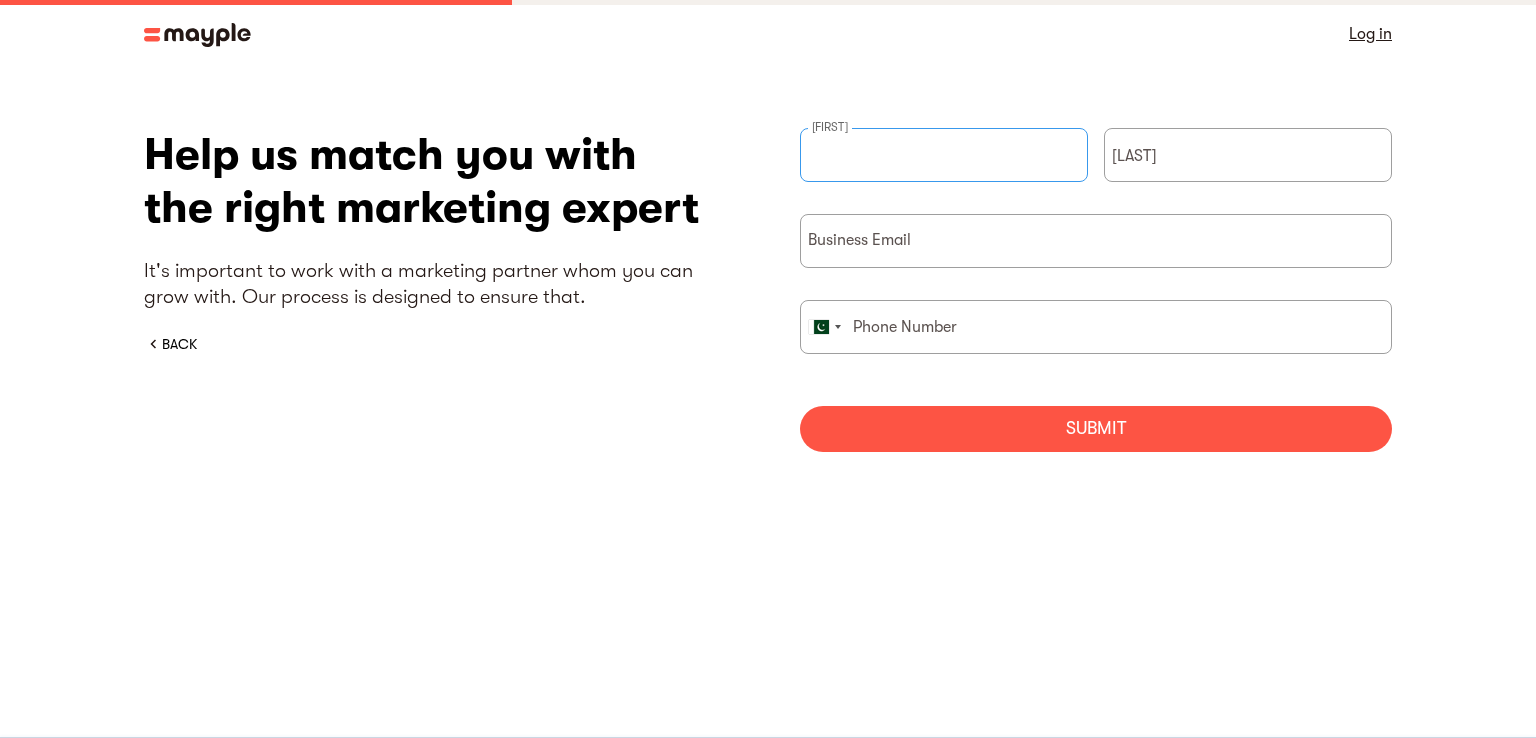 click at bounding box center [944, 155] 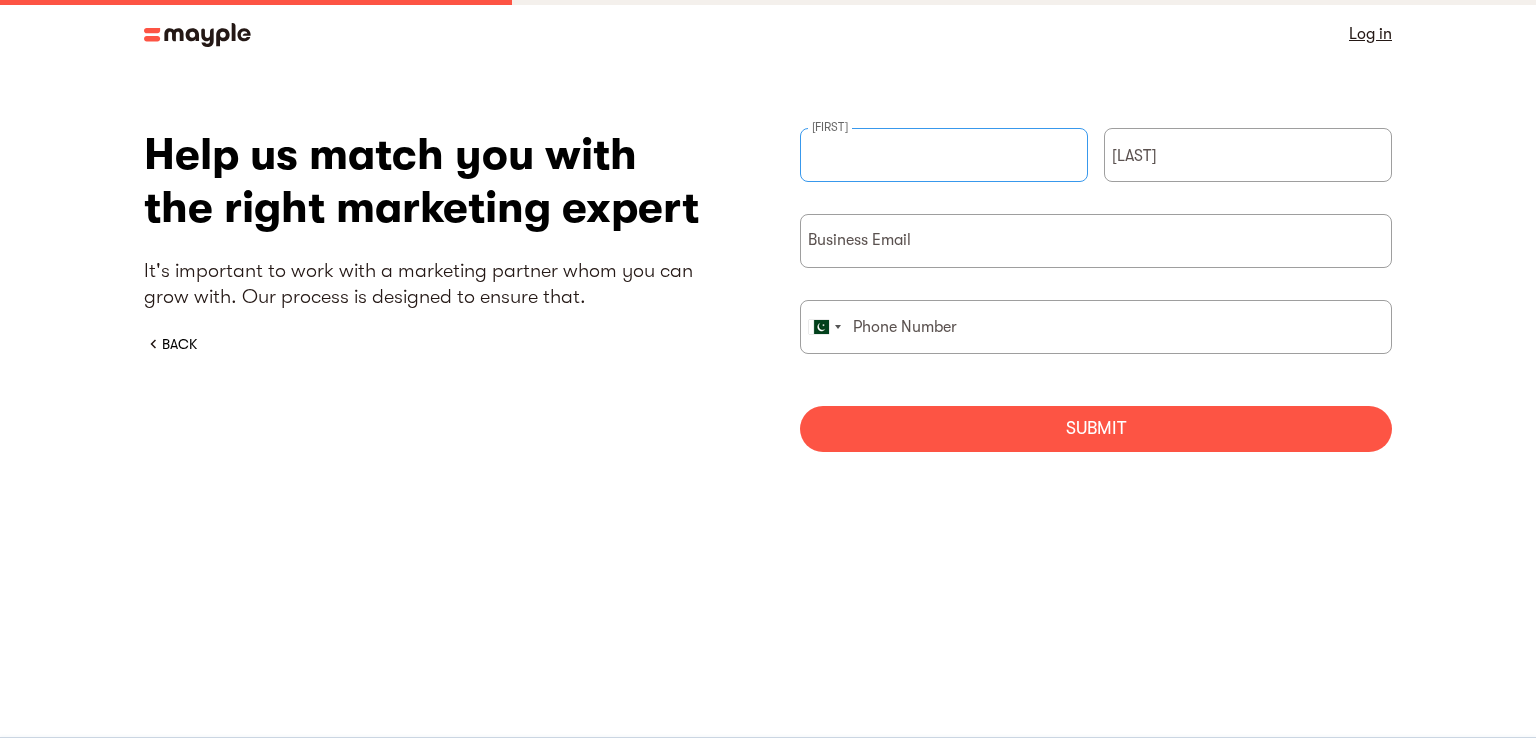 type on "Jimy" 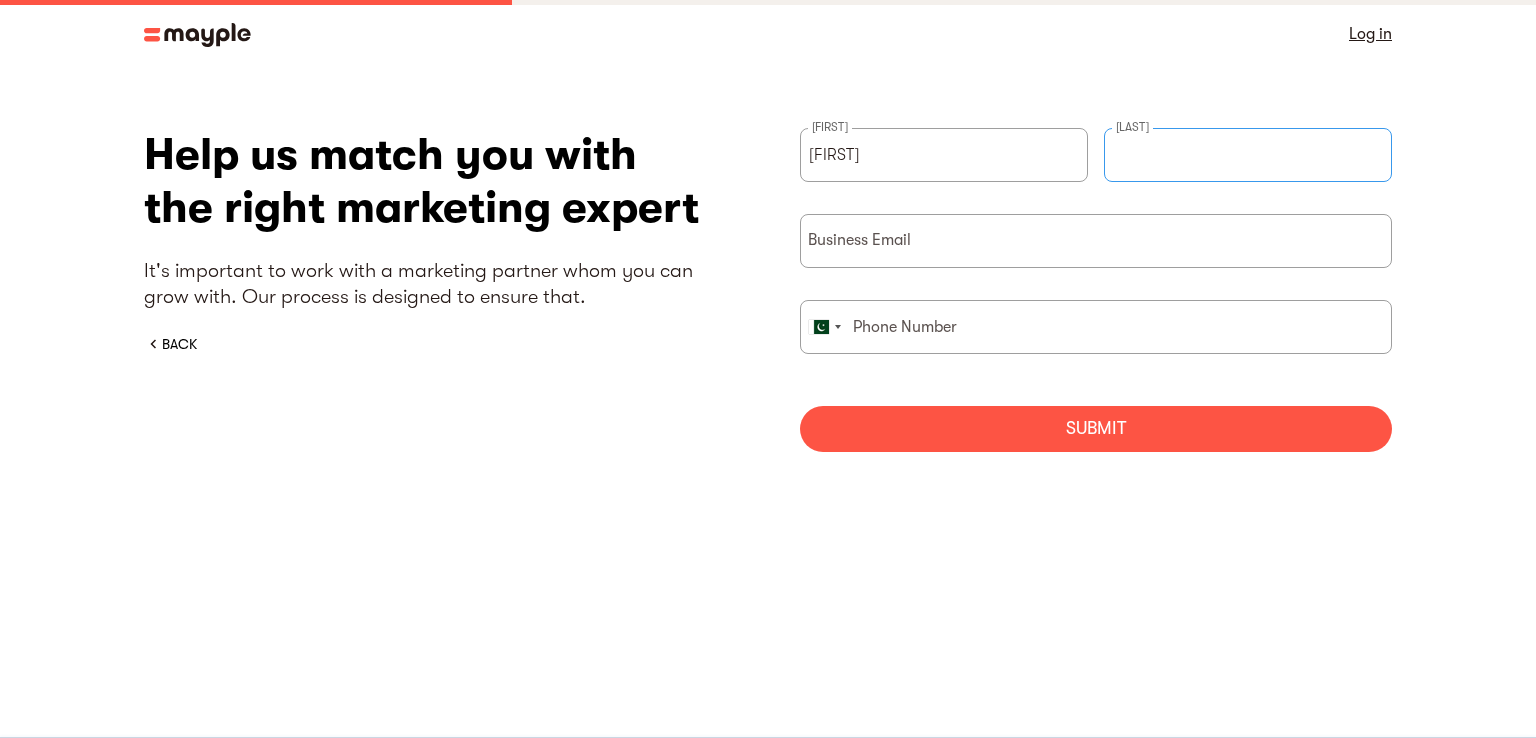 click on "Last Name" at bounding box center (1248, 171) 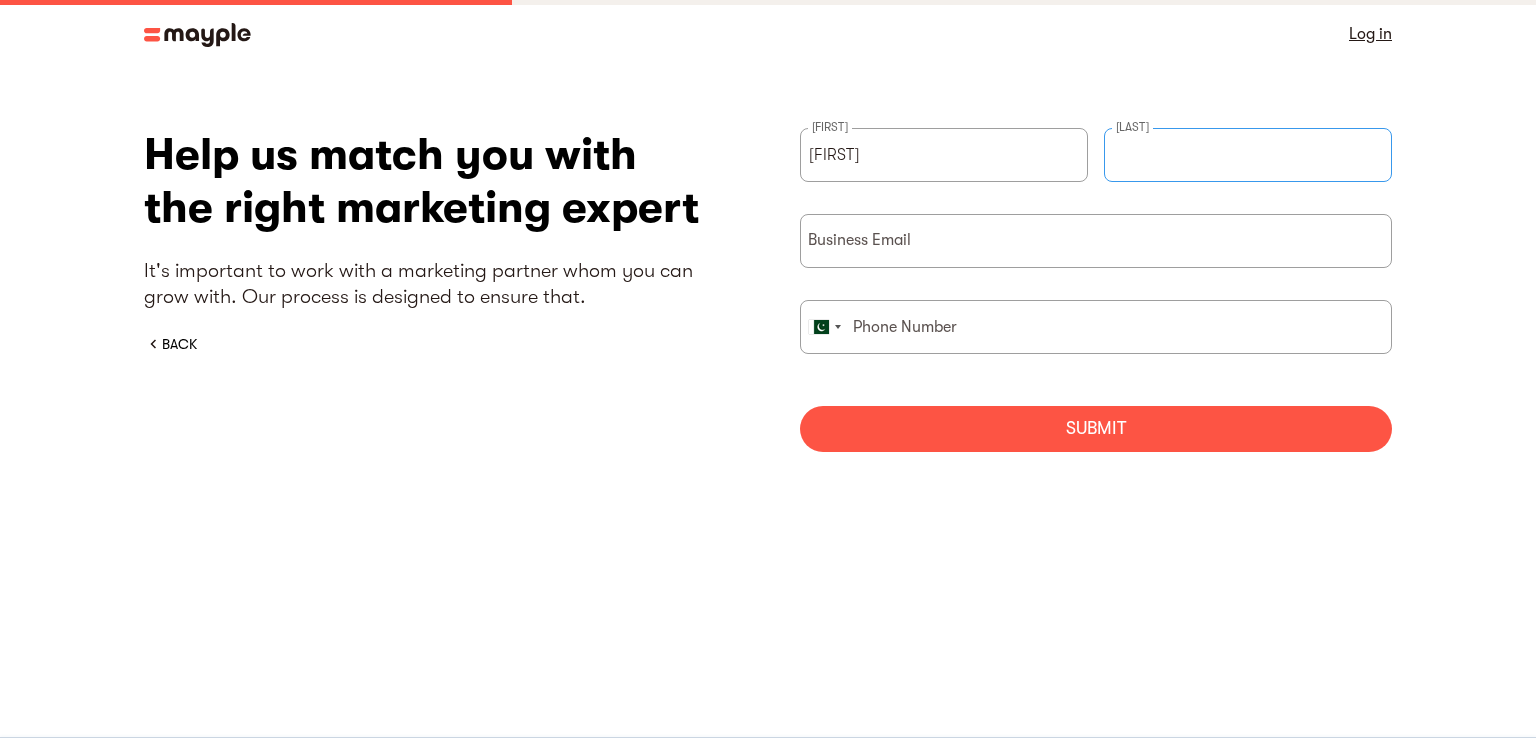 type on "Chris" 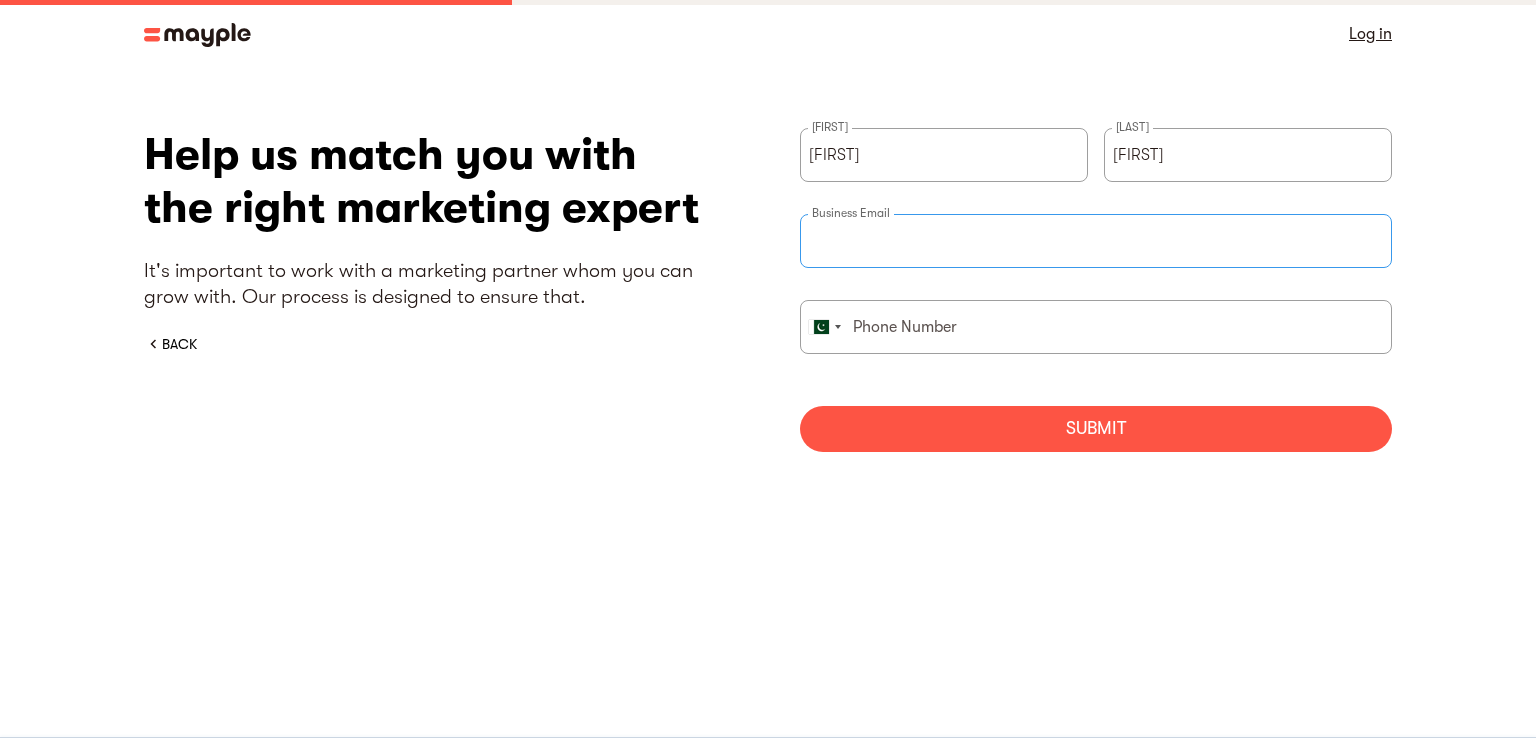 click at bounding box center (1096, 241) 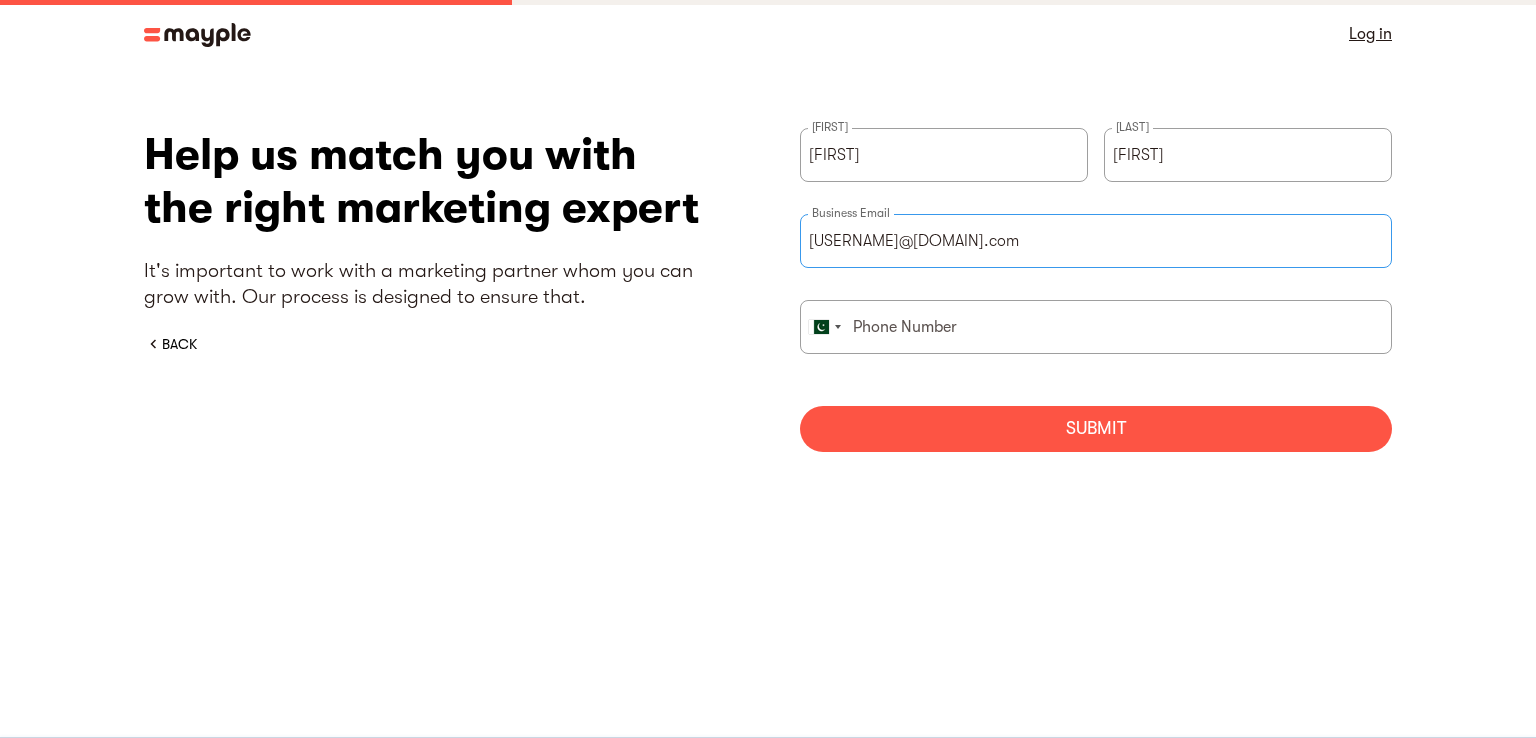 type on "jimychris87@gmail.com" 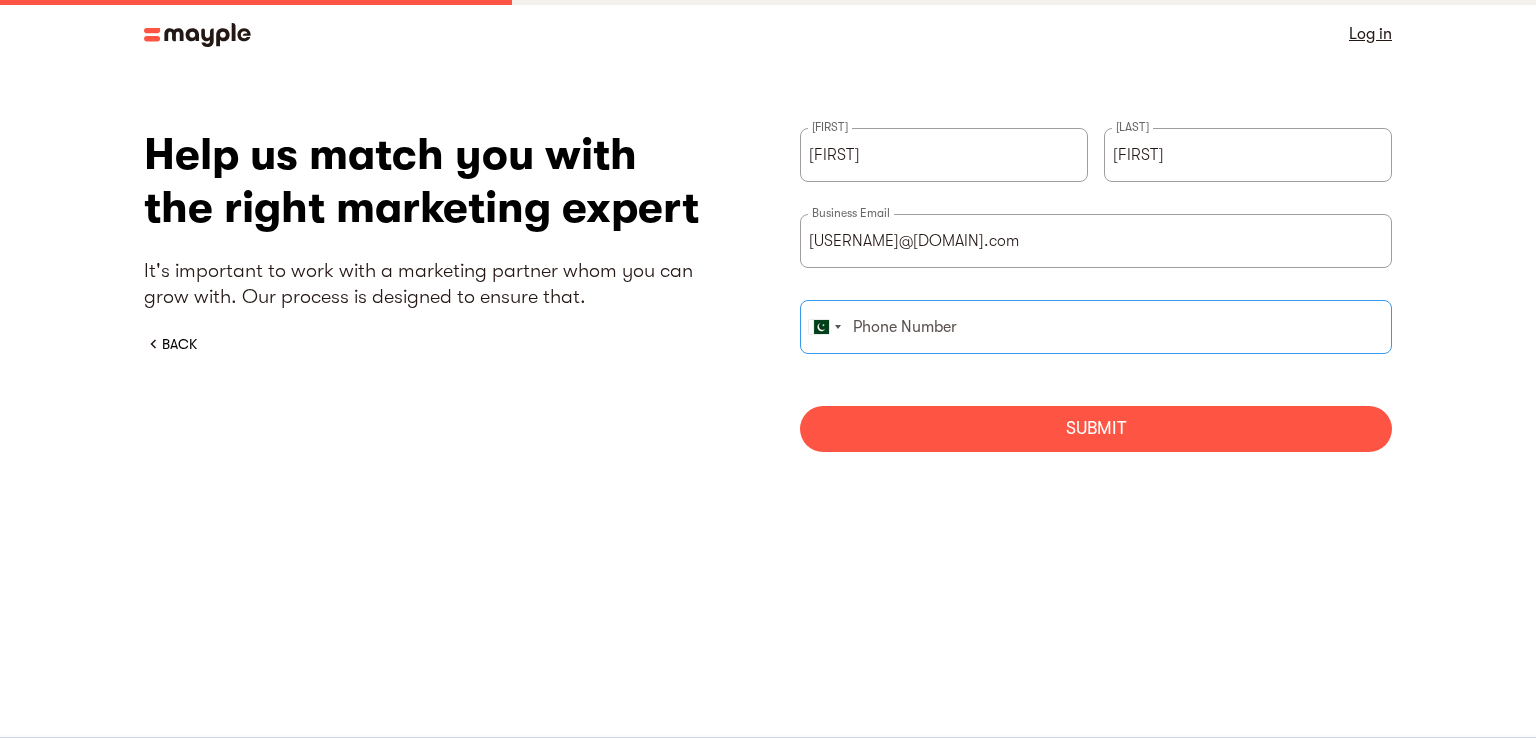 click at bounding box center (1096, 327) 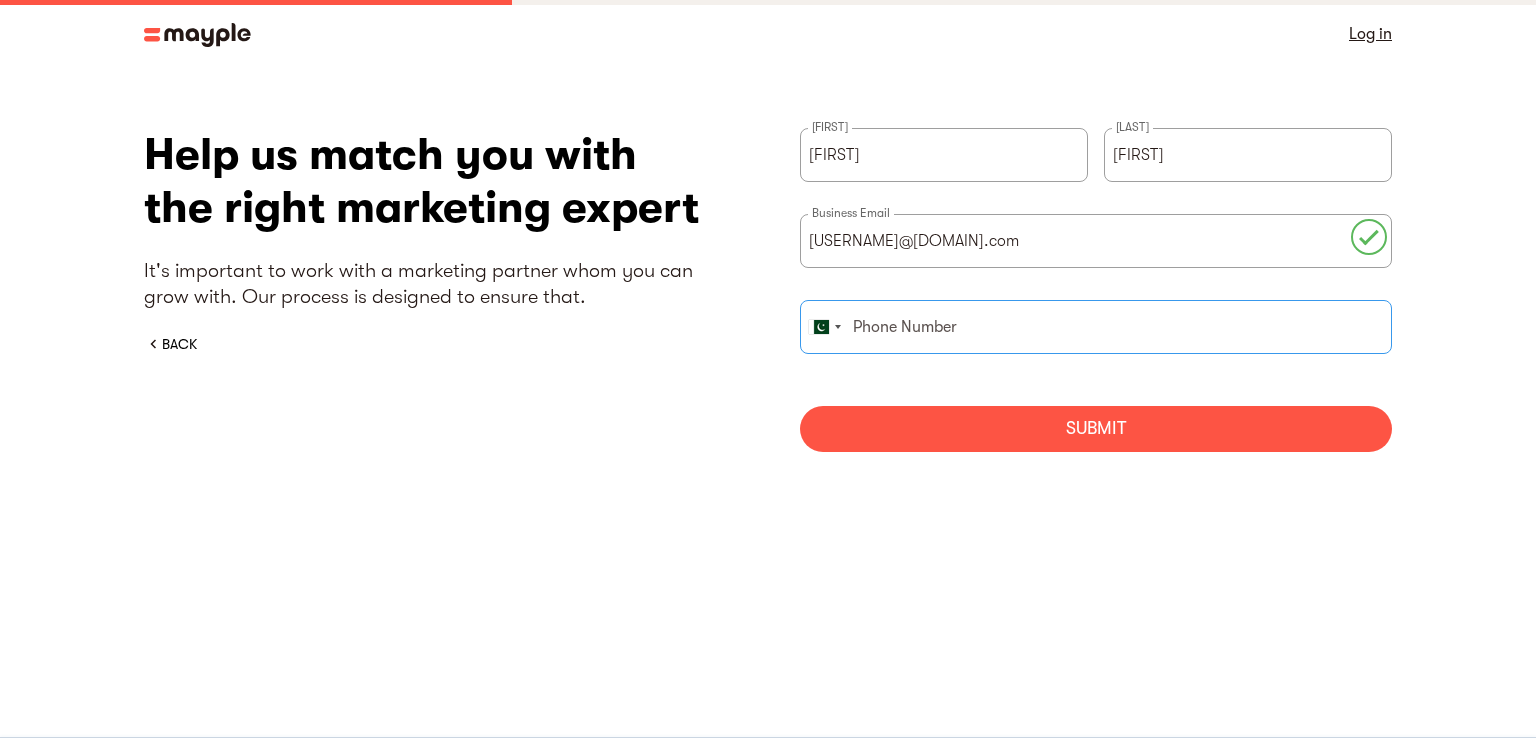 type on "9597771012" 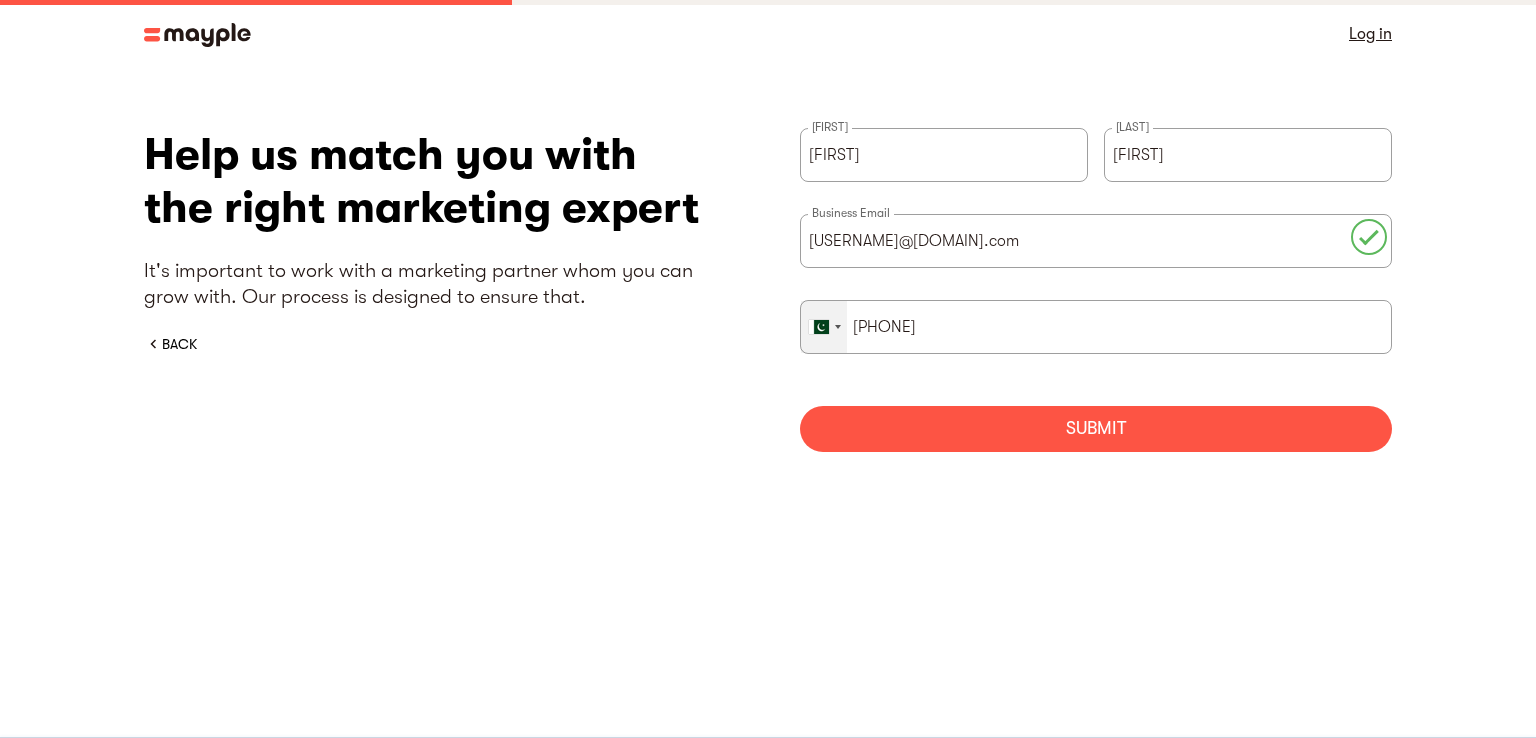 click at bounding box center (824, 327) 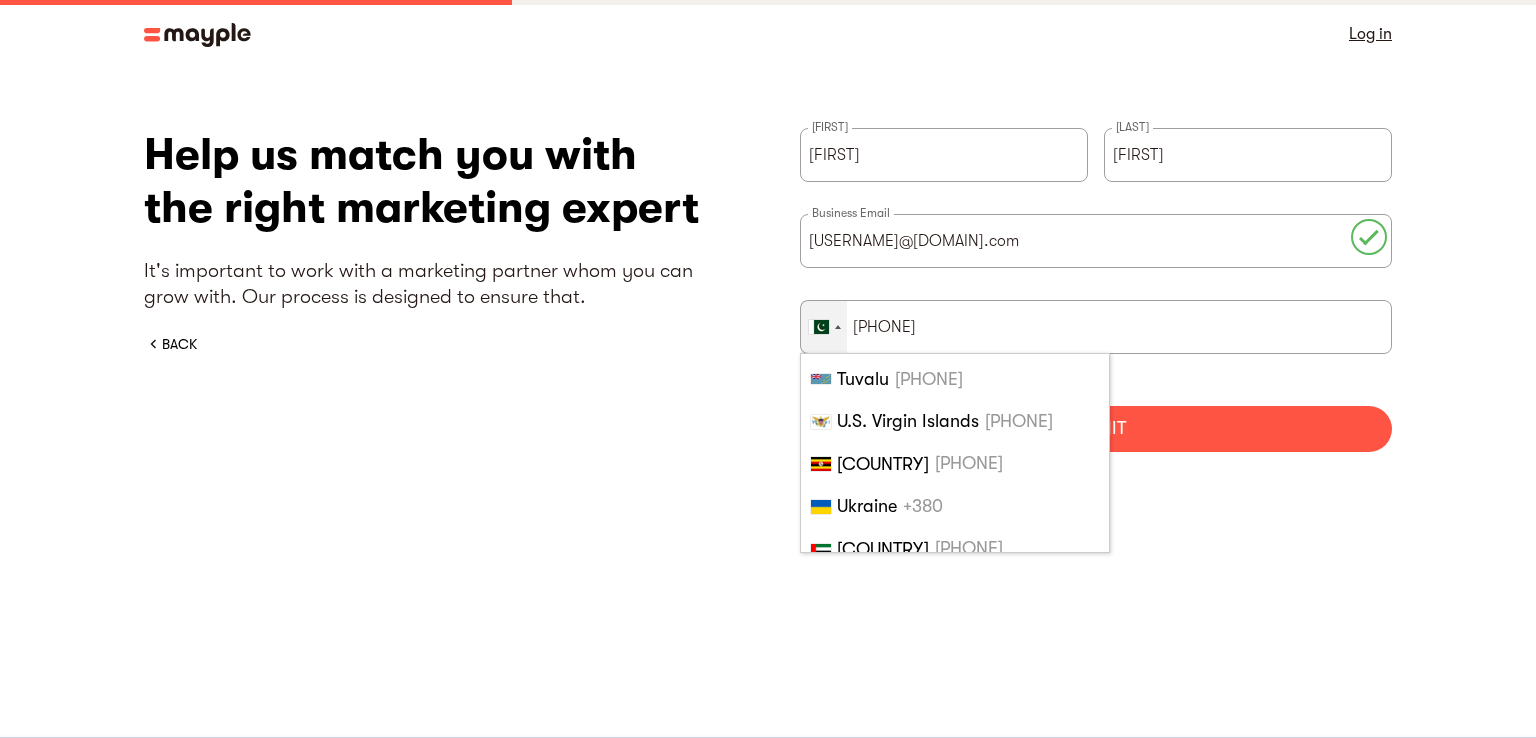 scroll, scrollTop: 9653, scrollLeft: 0, axis: vertical 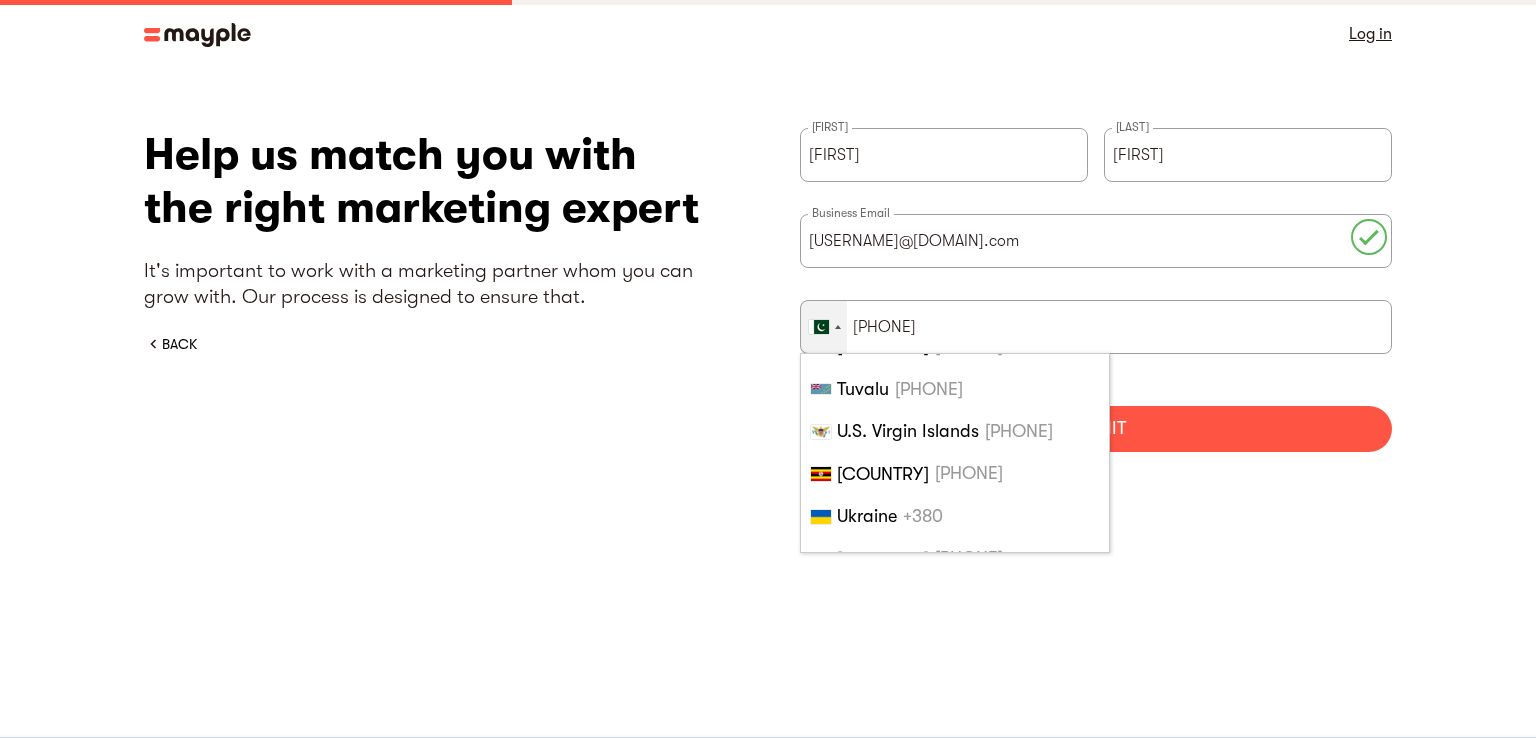 click on "United States" at bounding box center [887, 643] 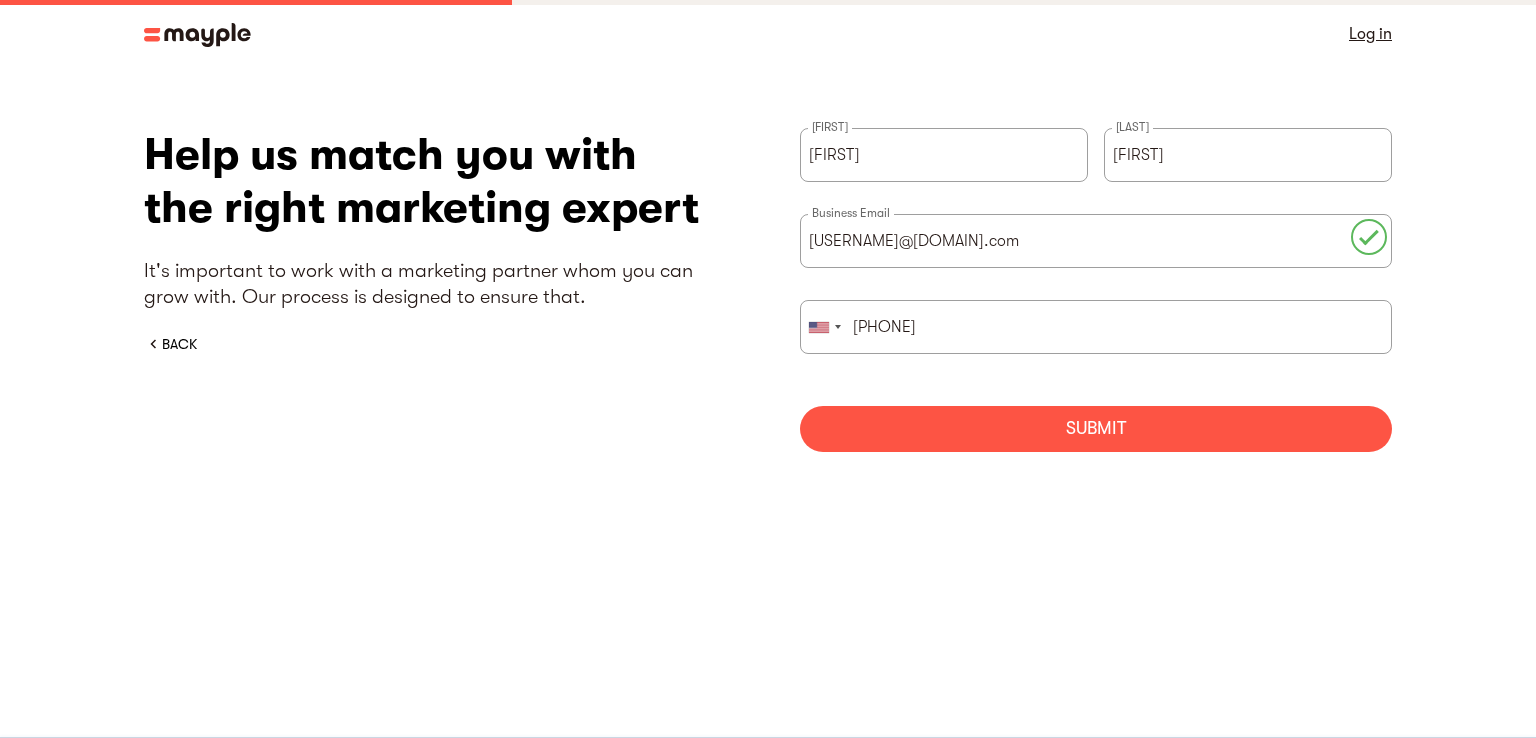 click on "Submit" at bounding box center [1096, 429] 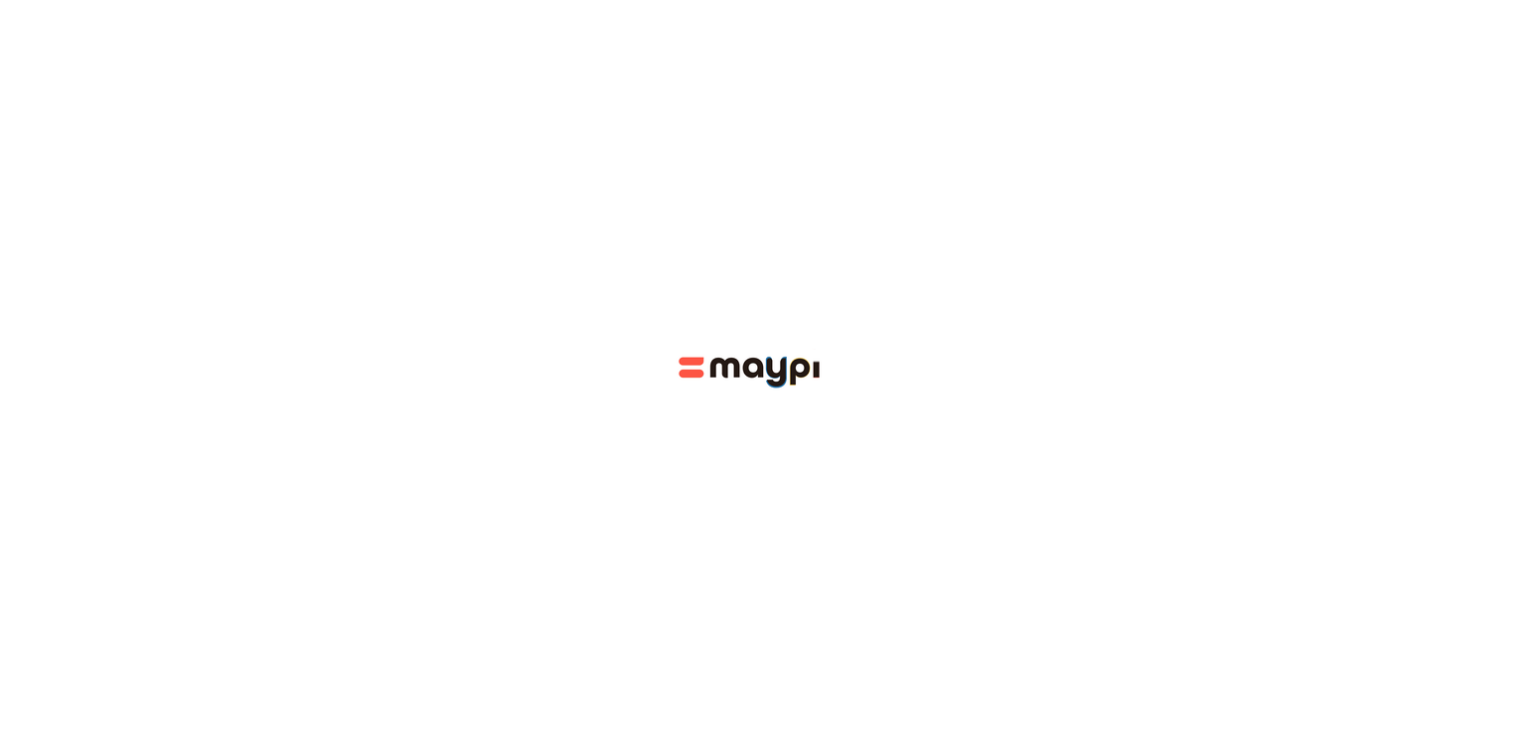 scroll, scrollTop: 0, scrollLeft: 0, axis: both 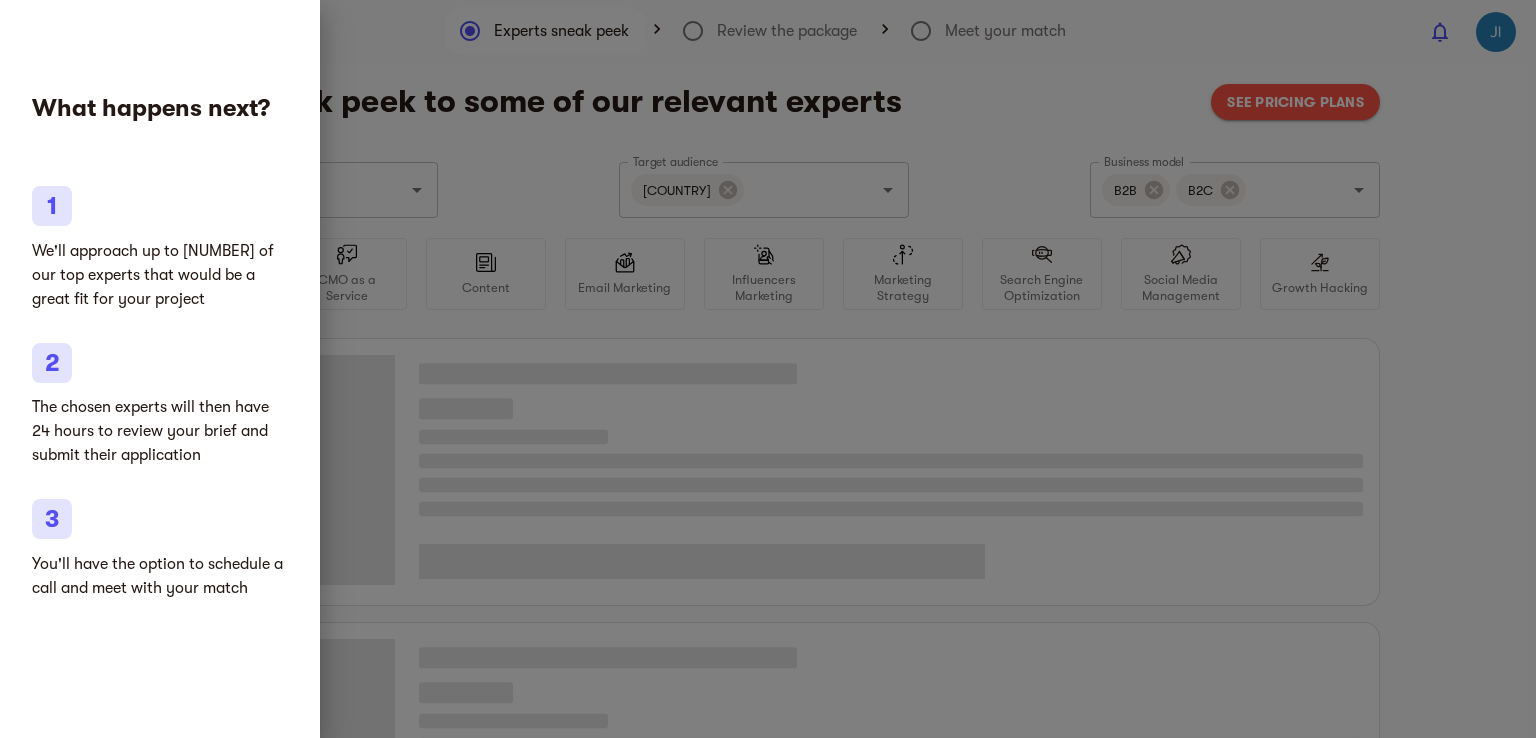 click at bounding box center (768, 369) 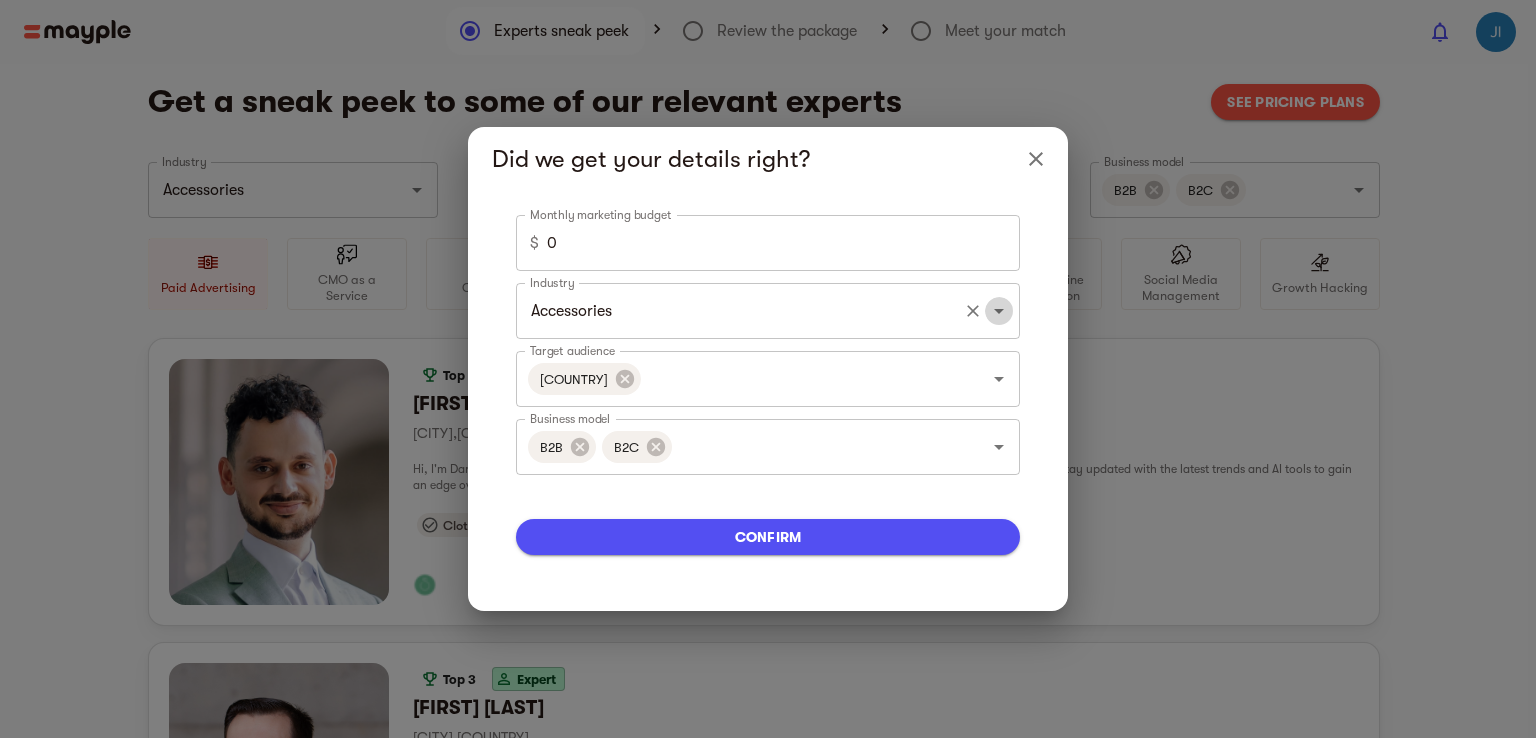 click at bounding box center [999, 311] 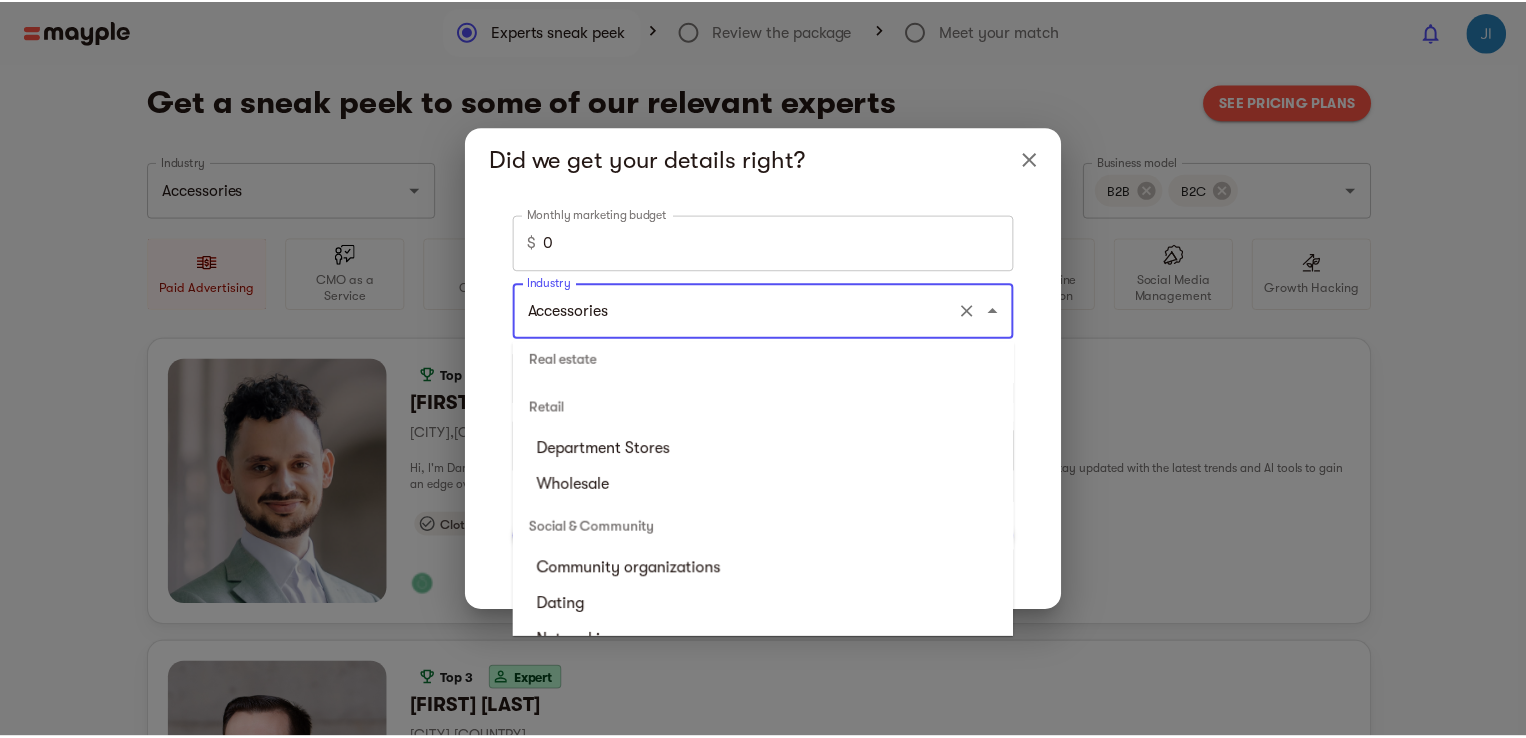 scroll, scrollTop: 6008, scrollLeft: 0, axis: vertical 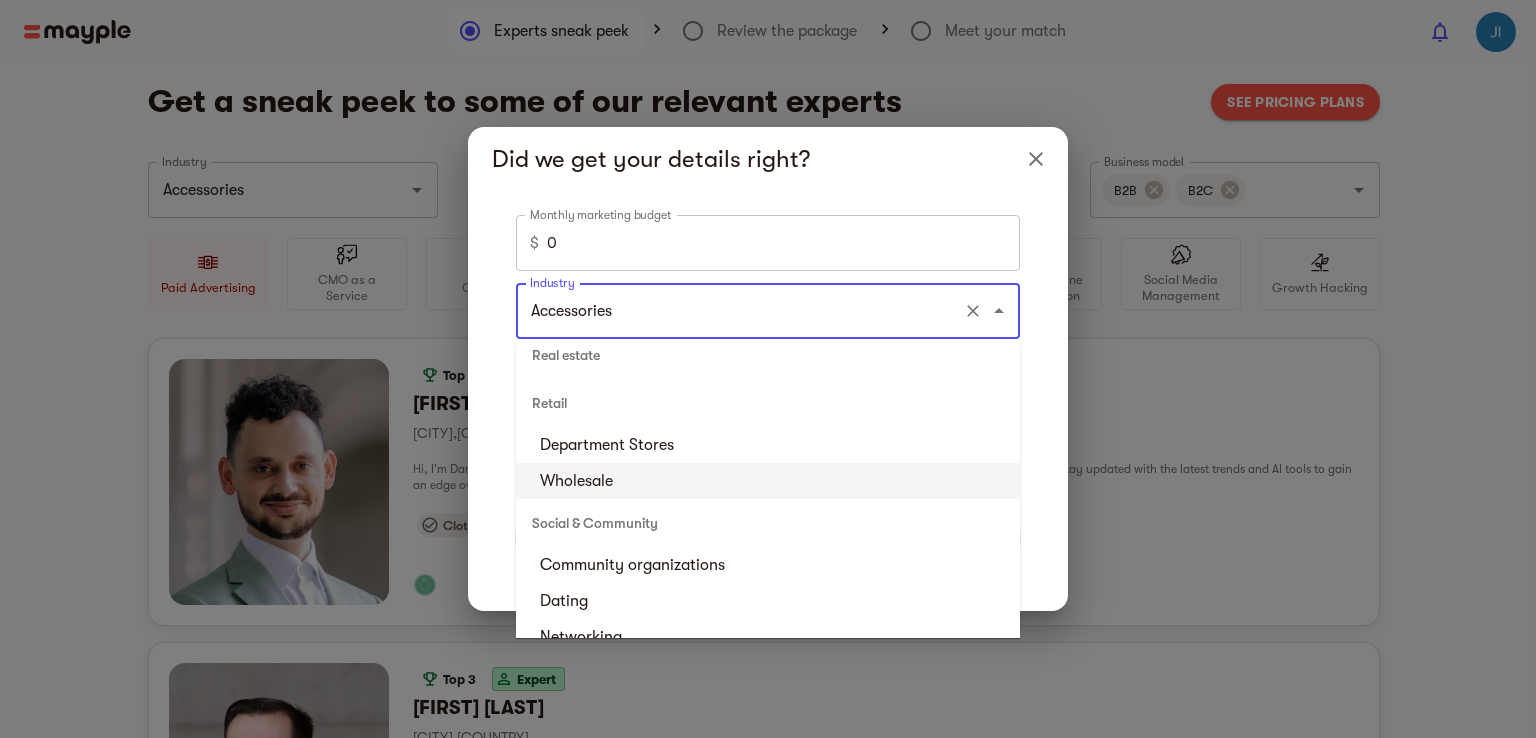 click on "Wholesale" at bounding box center (768, 481) 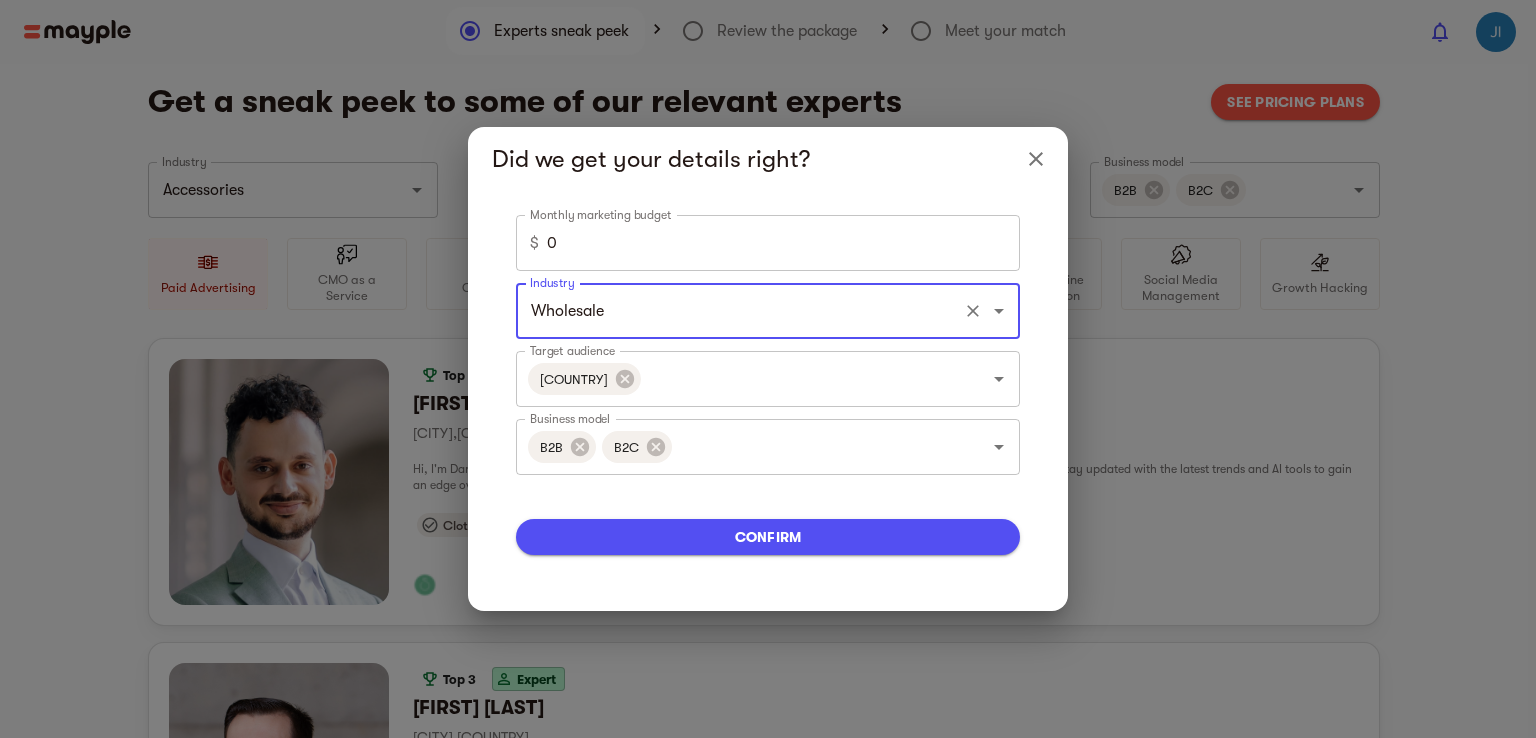 click on "confirm" at bounding box center (768, 537) 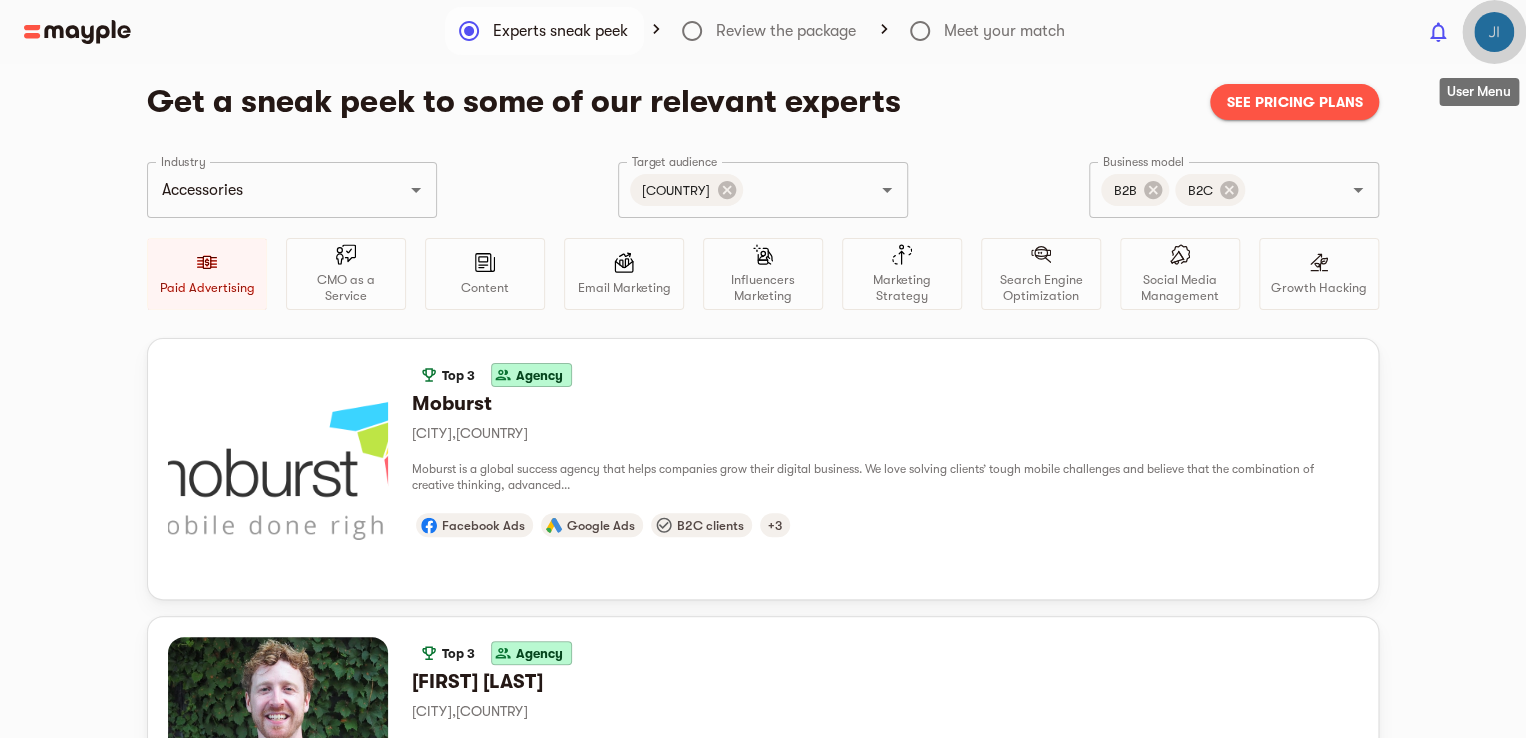 click at bounding box center (1494, 32) 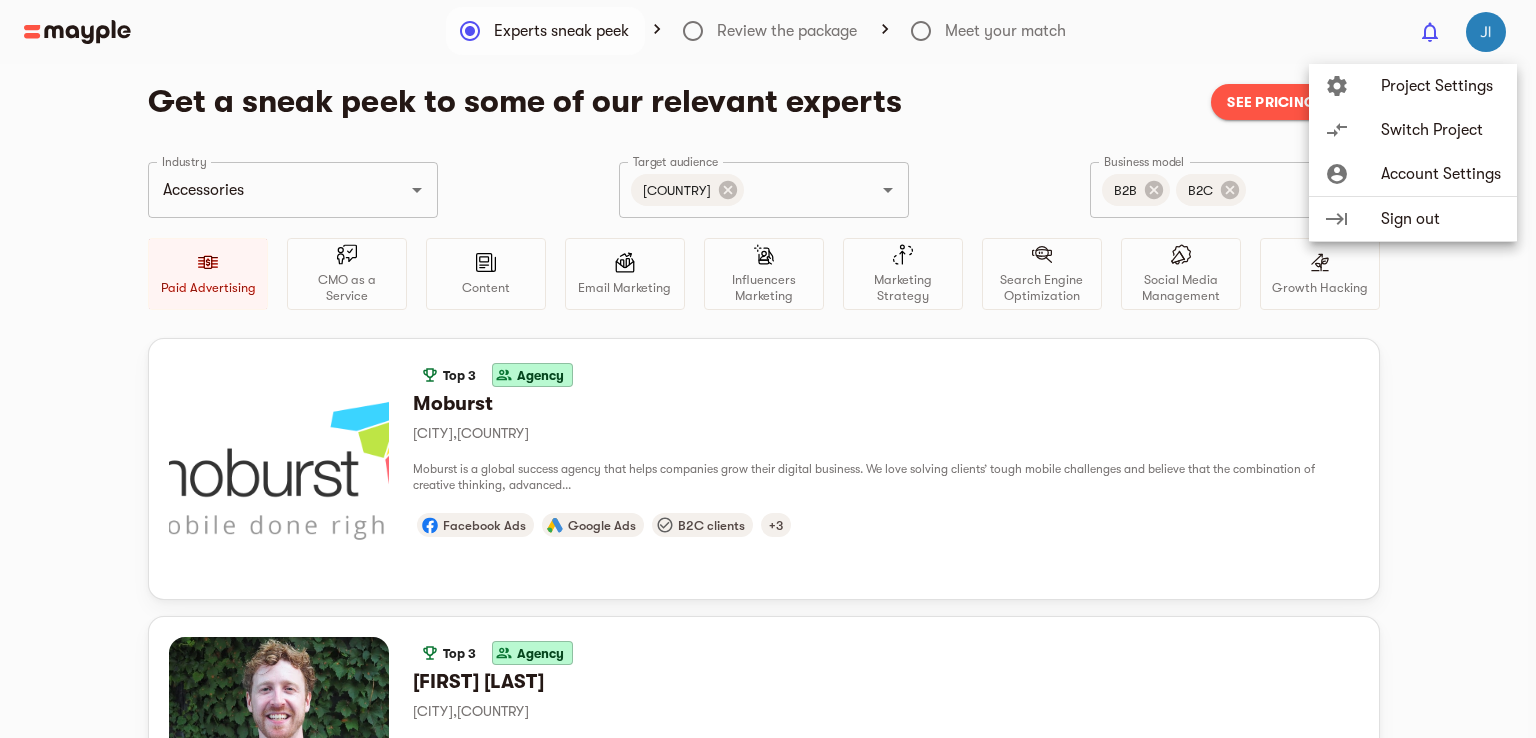 click at bounding box center (768, 369) 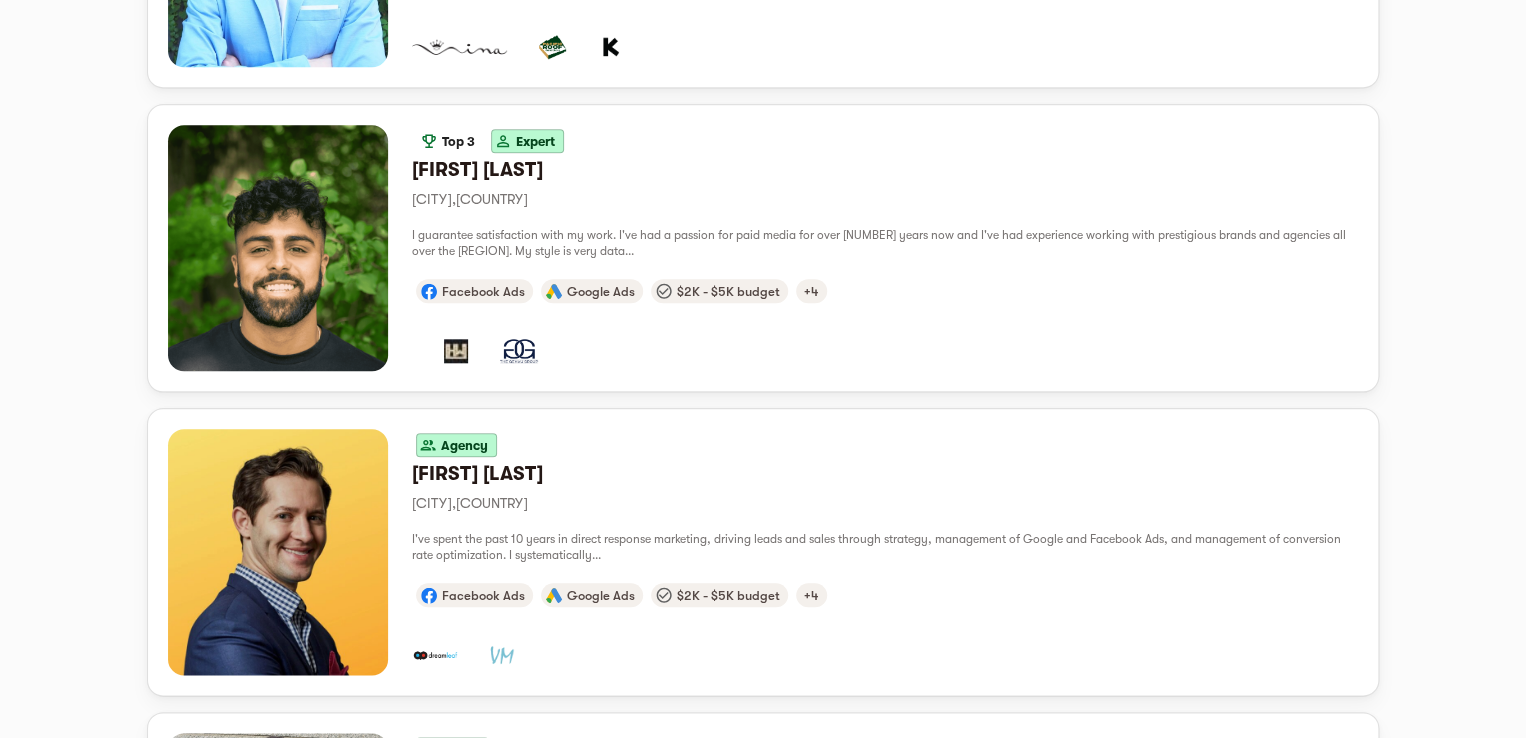 scroll, scrollTop: 0, scrollLeft: 0, axis: both 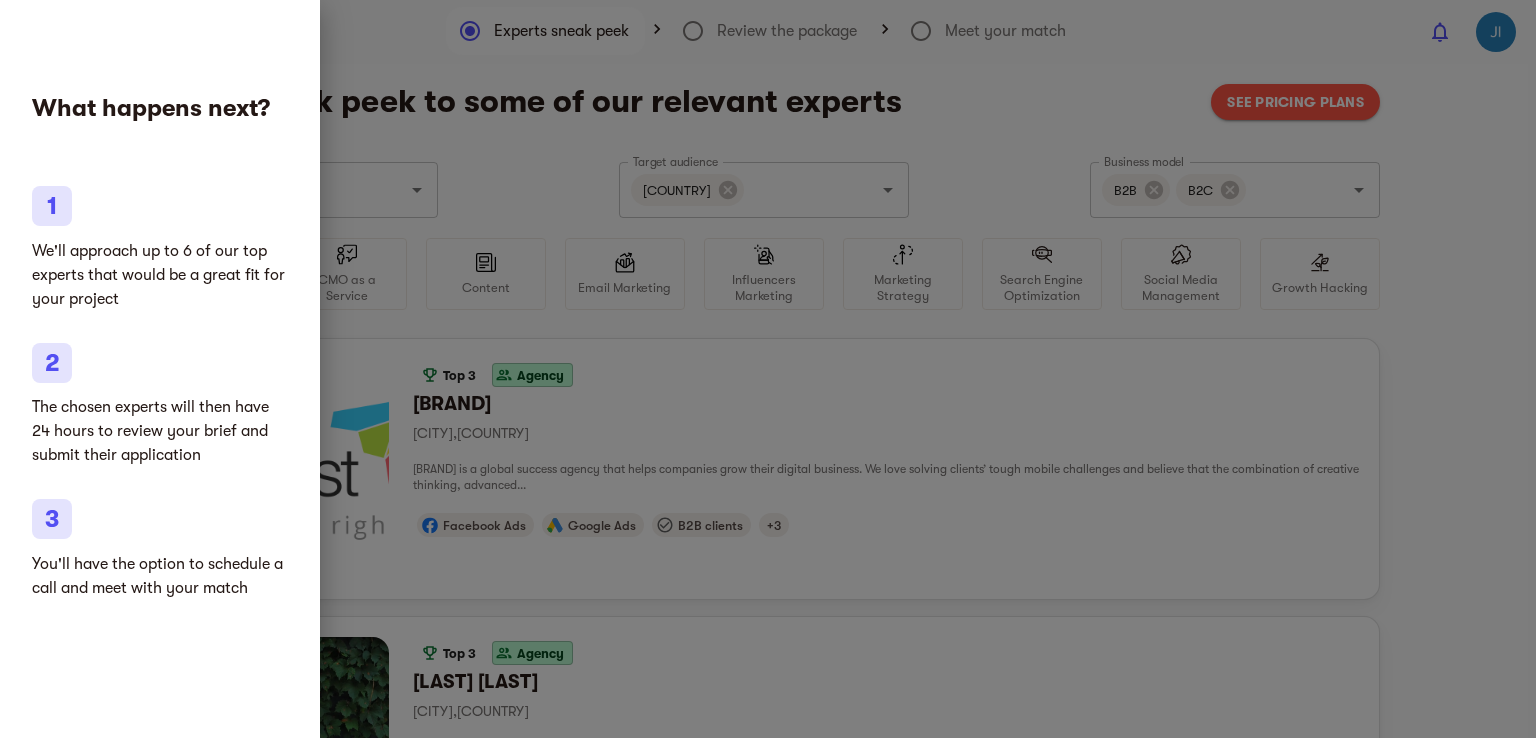 click at bounding box center (768, 369) 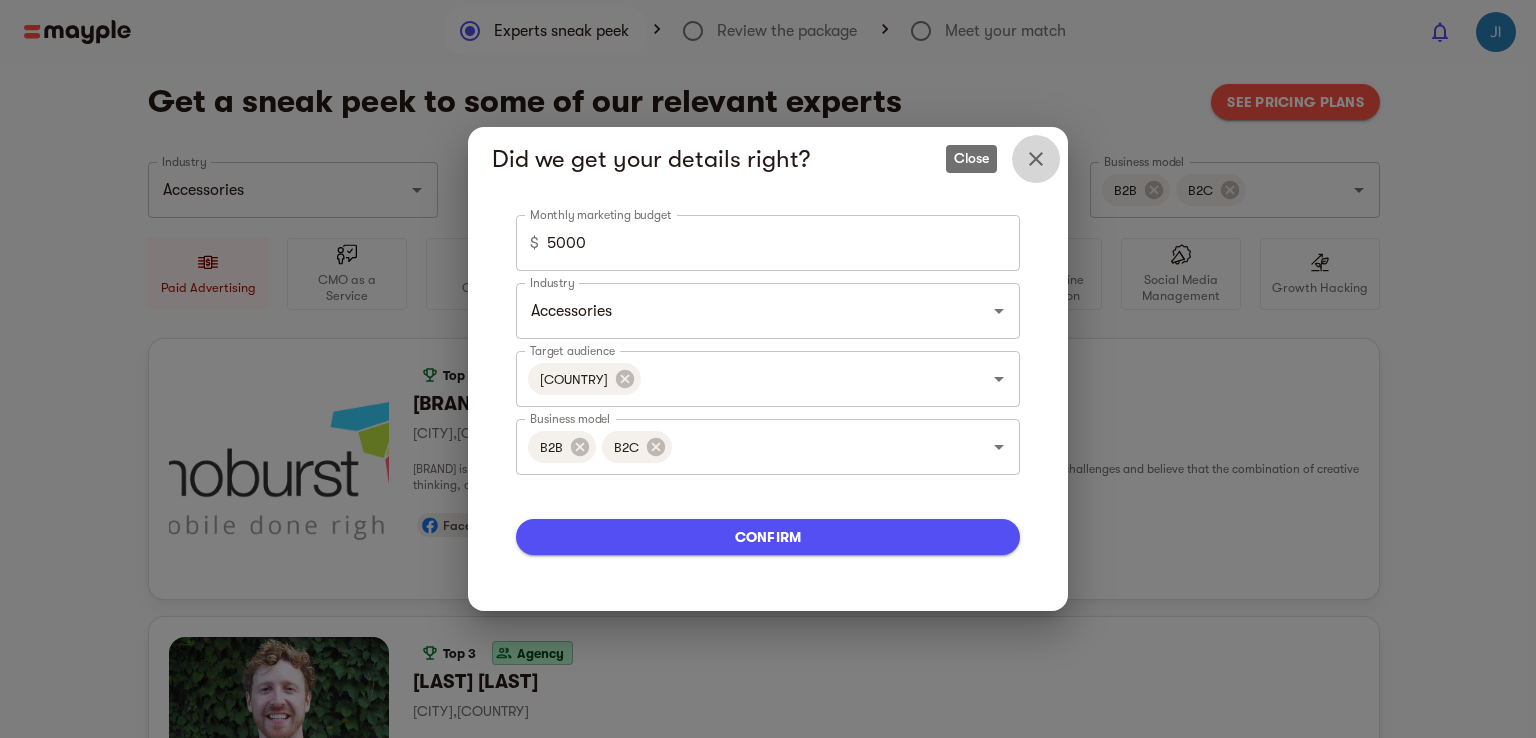 click at bounding box center (1036, 159) 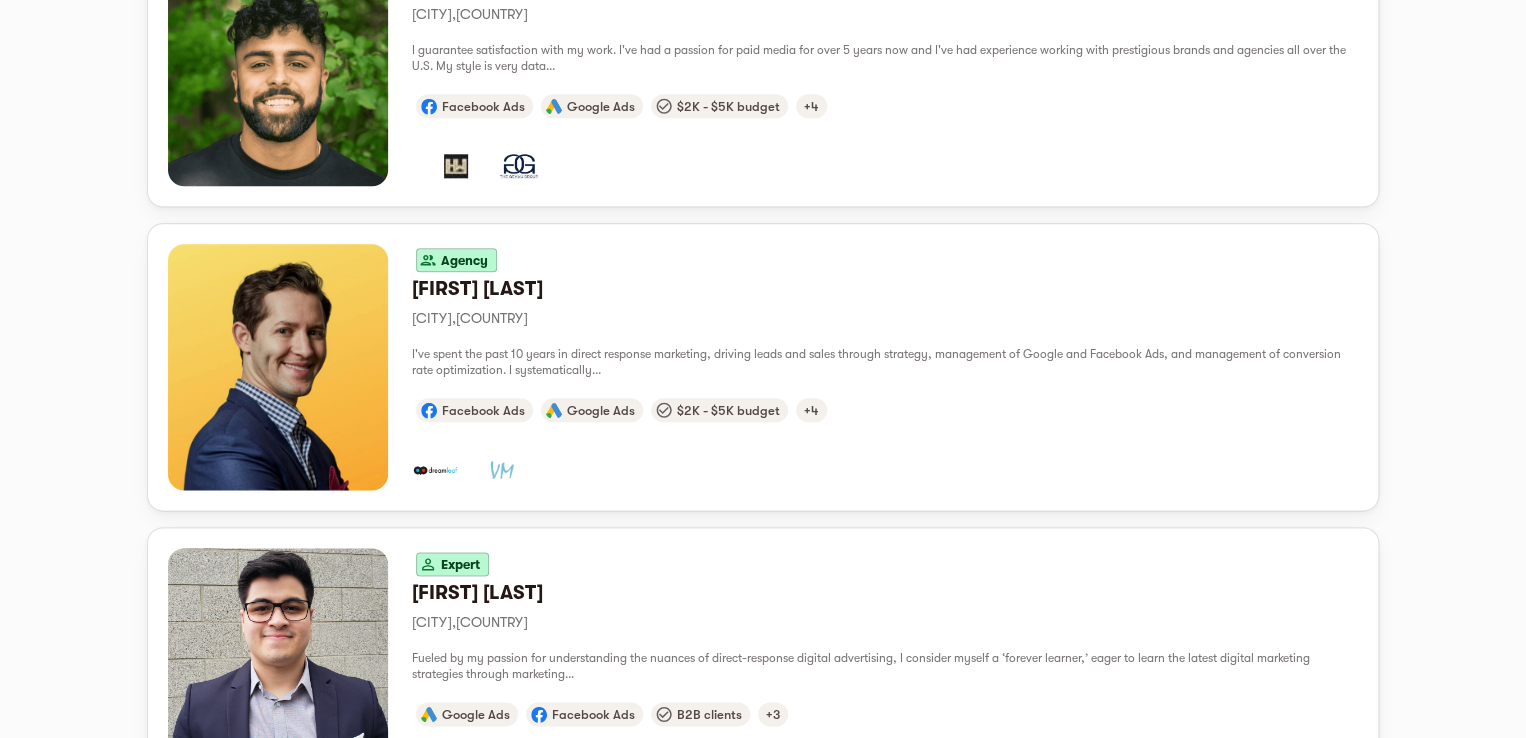 scroll, scrollTop: 0, scrollLeft: 0, axis: both 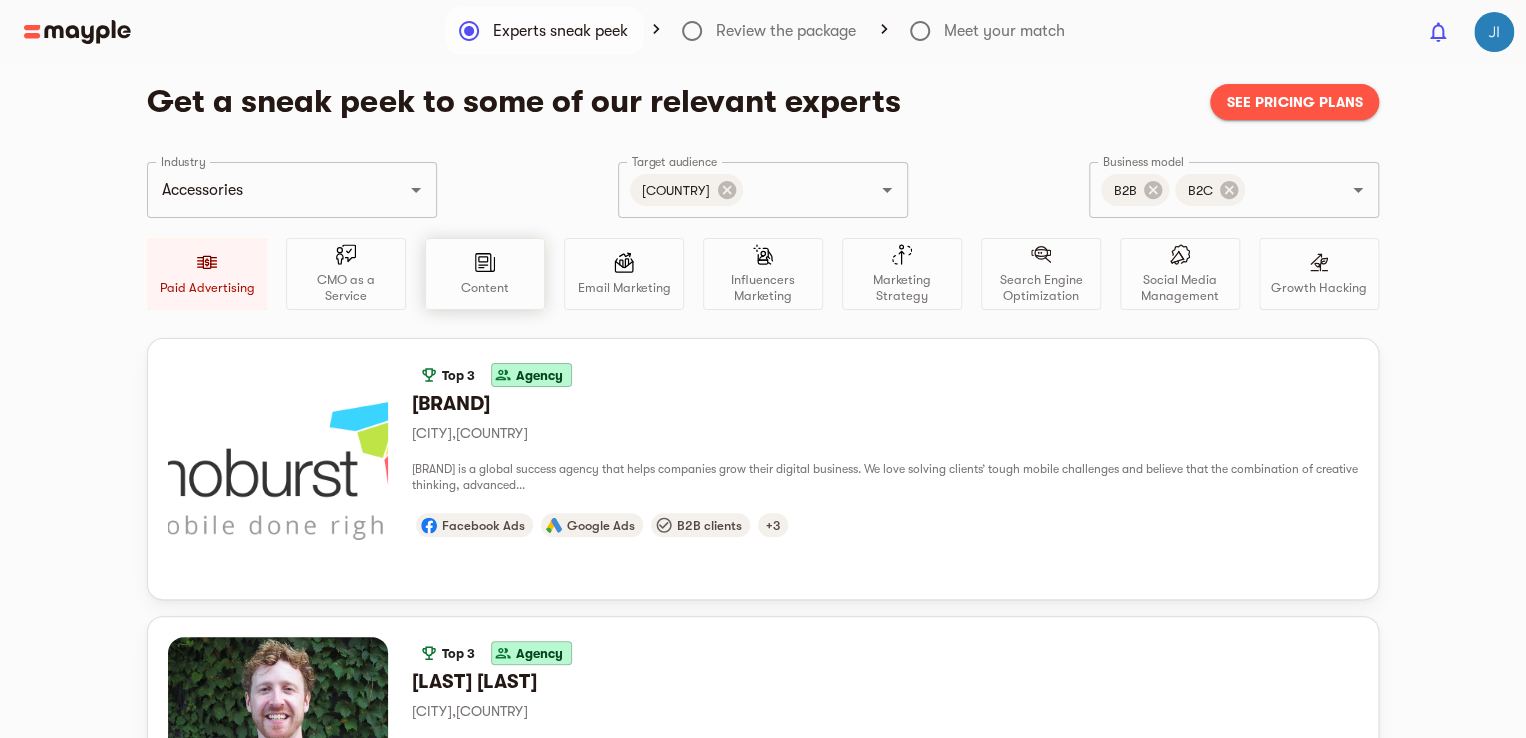 click on "Content" at bounding box center (207, 274) 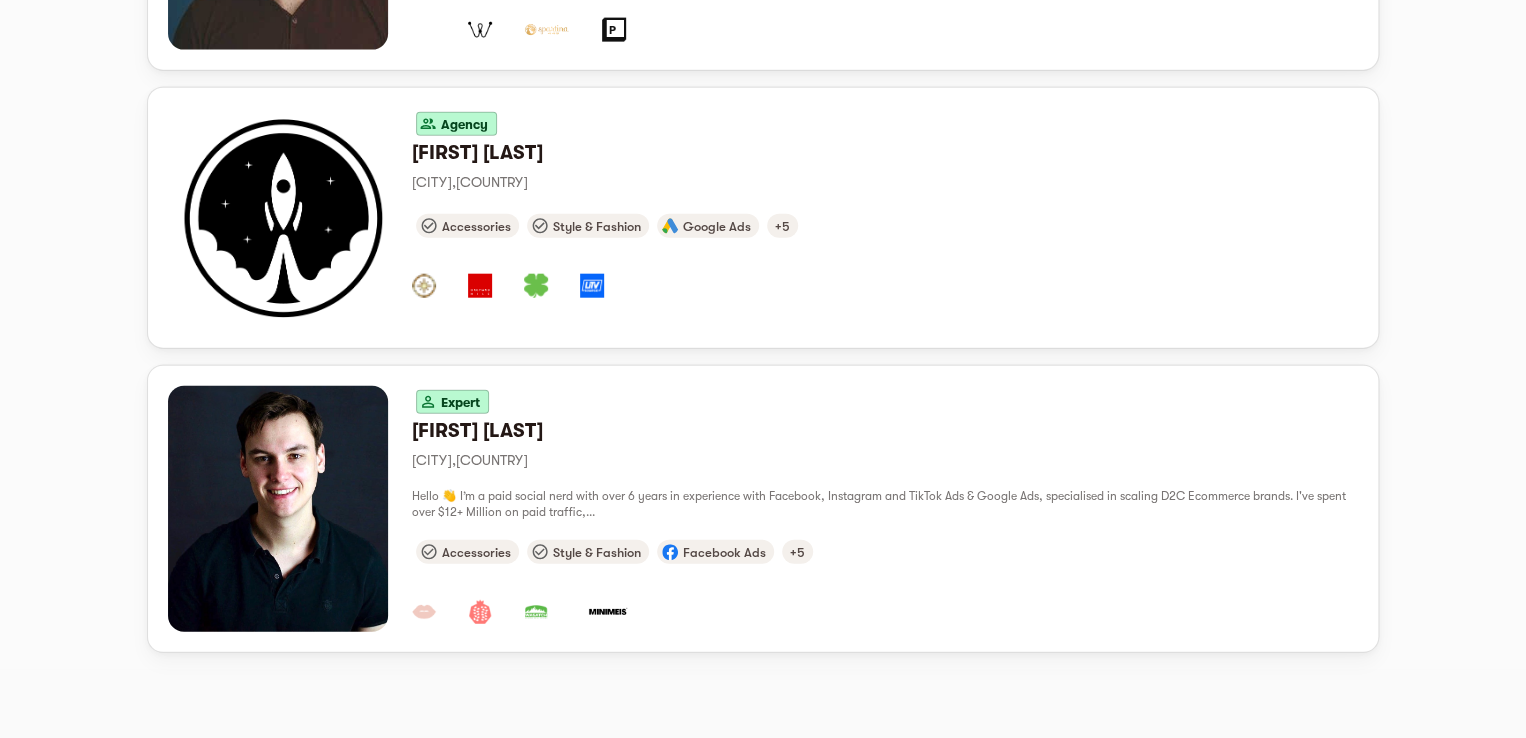 scroll, scrollTop: 0, scrollLeft: 0, axis: both 